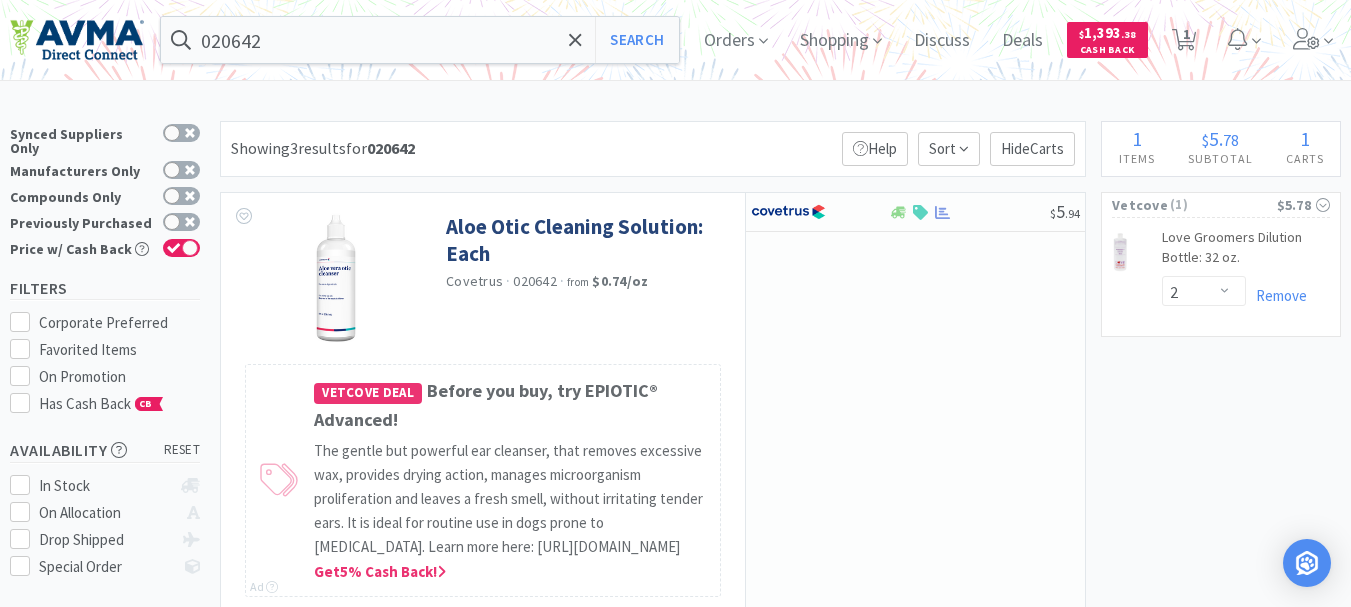 select on "2" 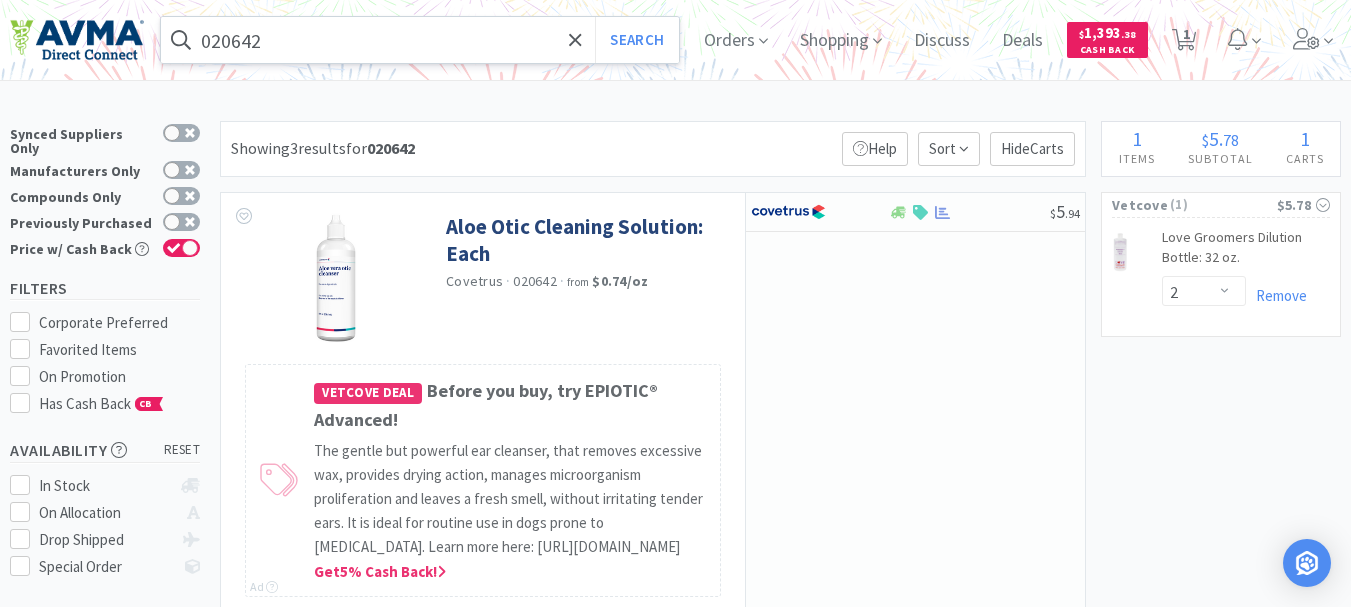 scroll, scrollTop: 0, scrollLeft: 0, axis: both 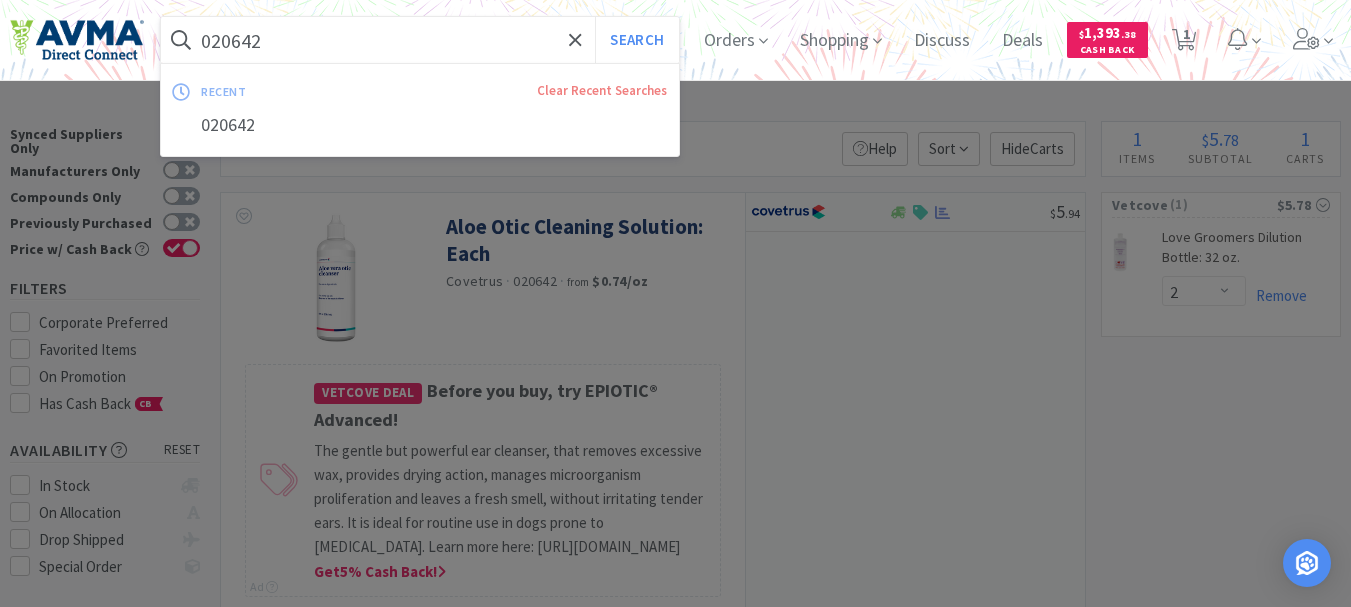 click on "020642" at bounding box center (420, 40) 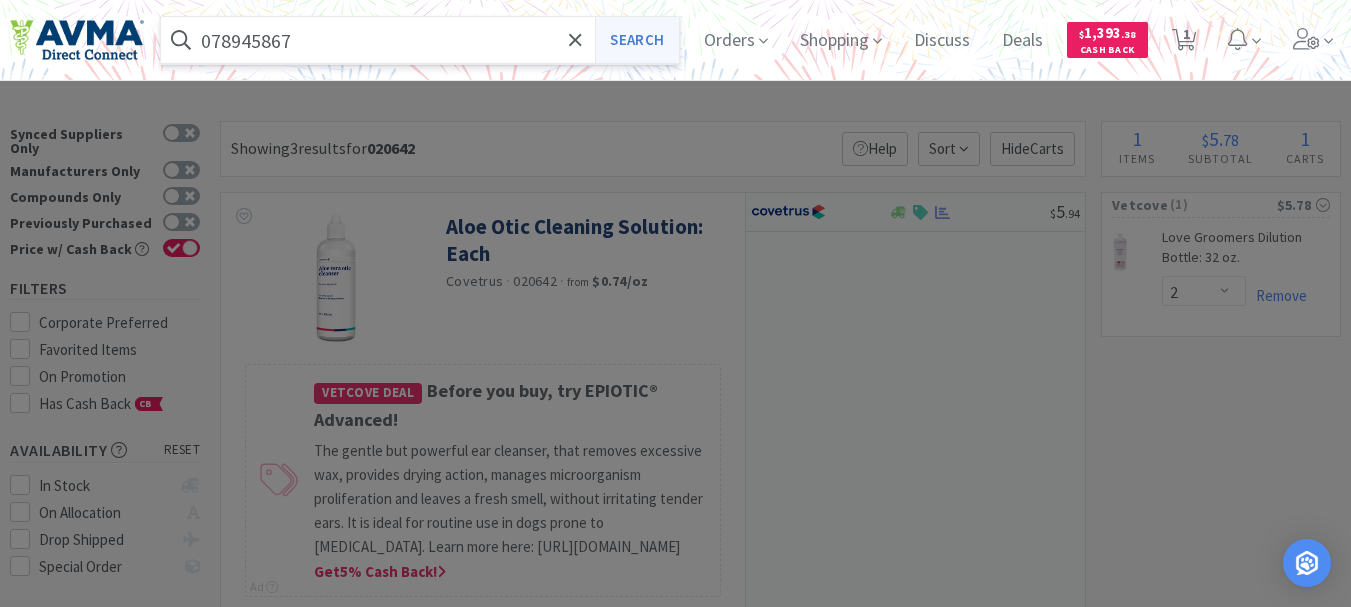type on "078945867" 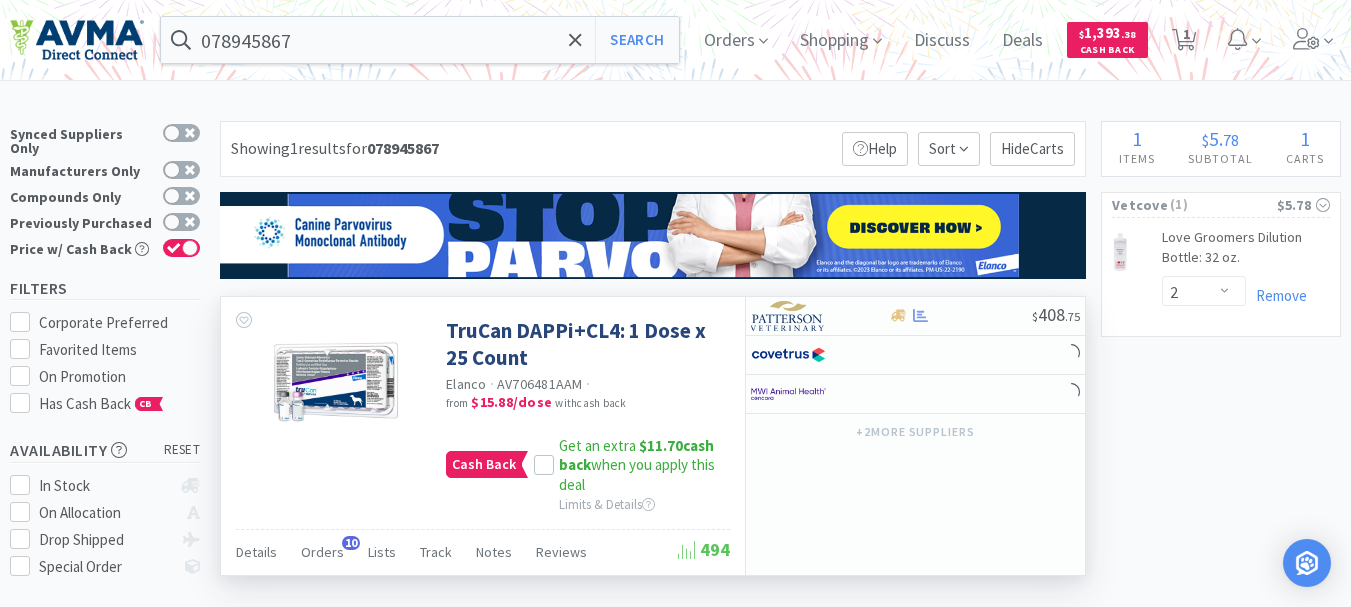 scroll, scrollTop: 100, scrollLeft: 0, axis: vertical 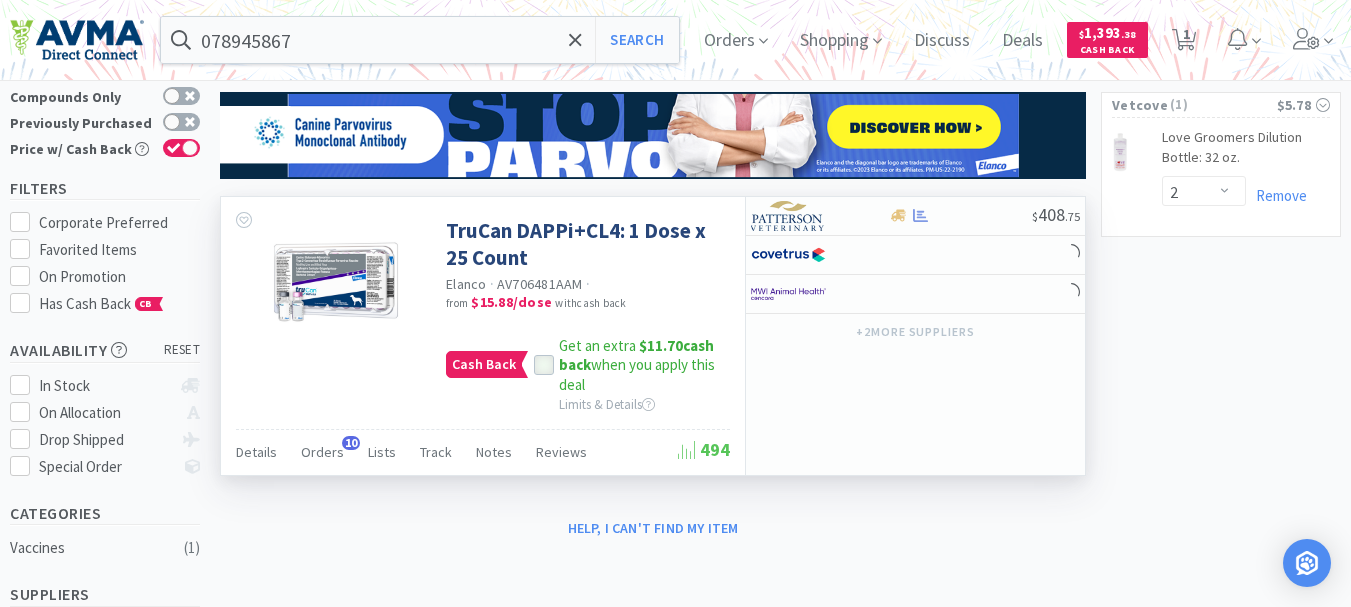 click 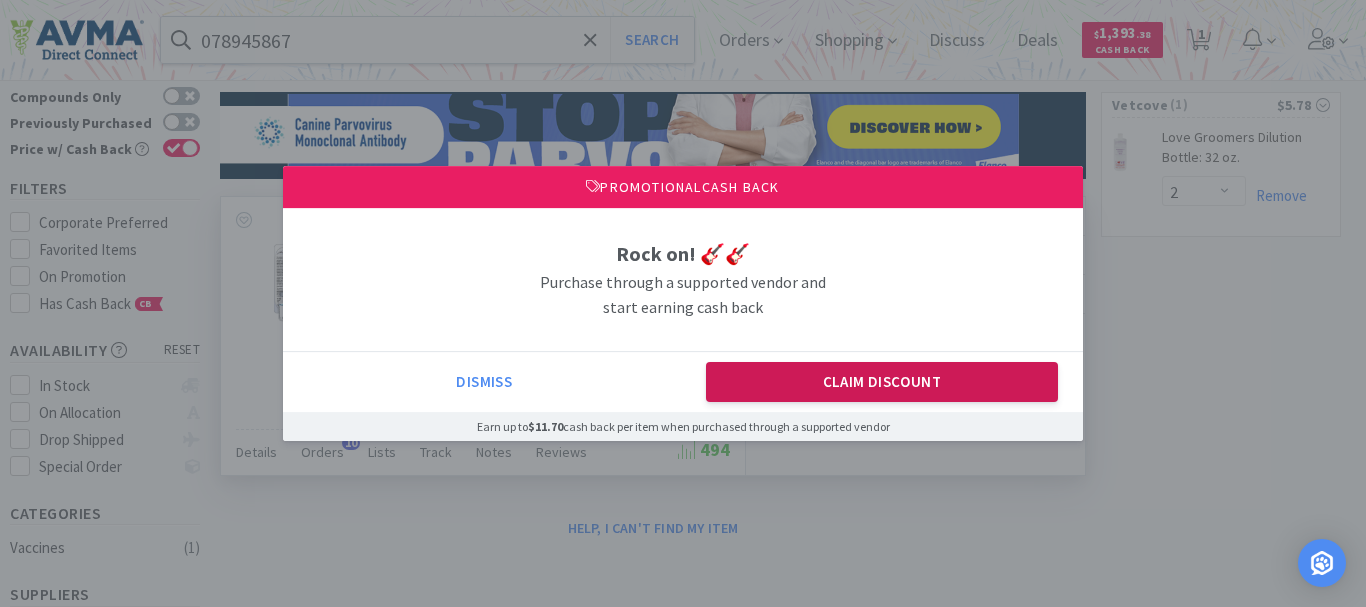 click on "Claim Discount" at bounding box center [882, 382] 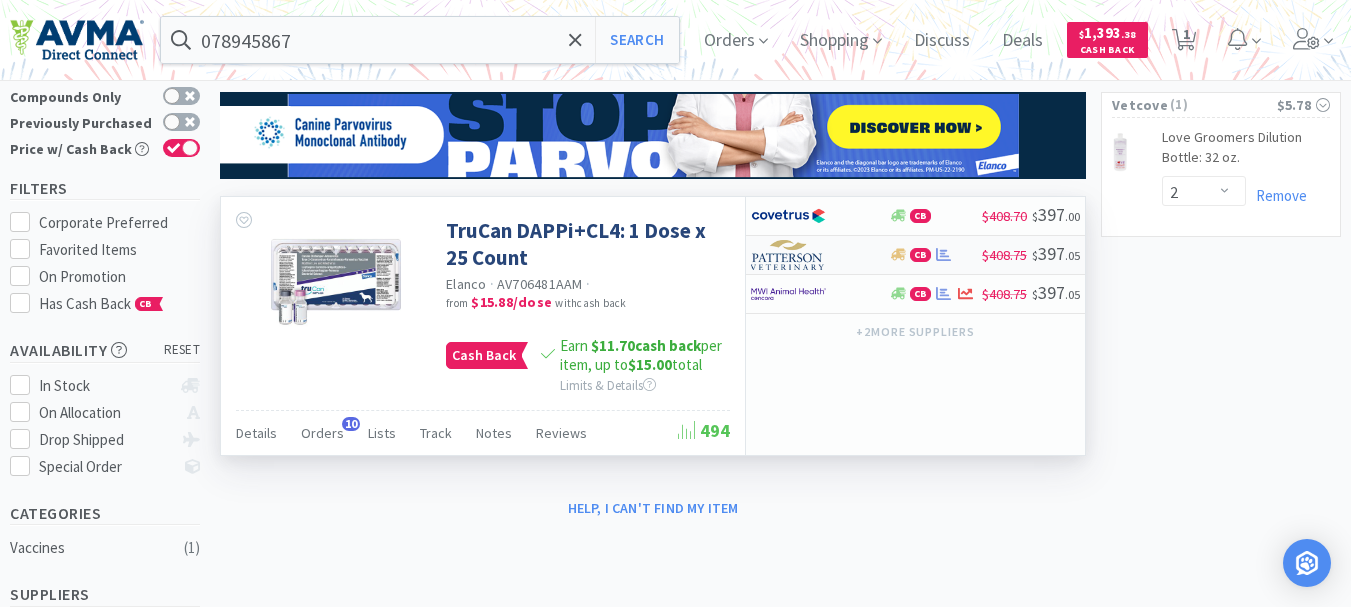 click at bounding box center (788, 255) 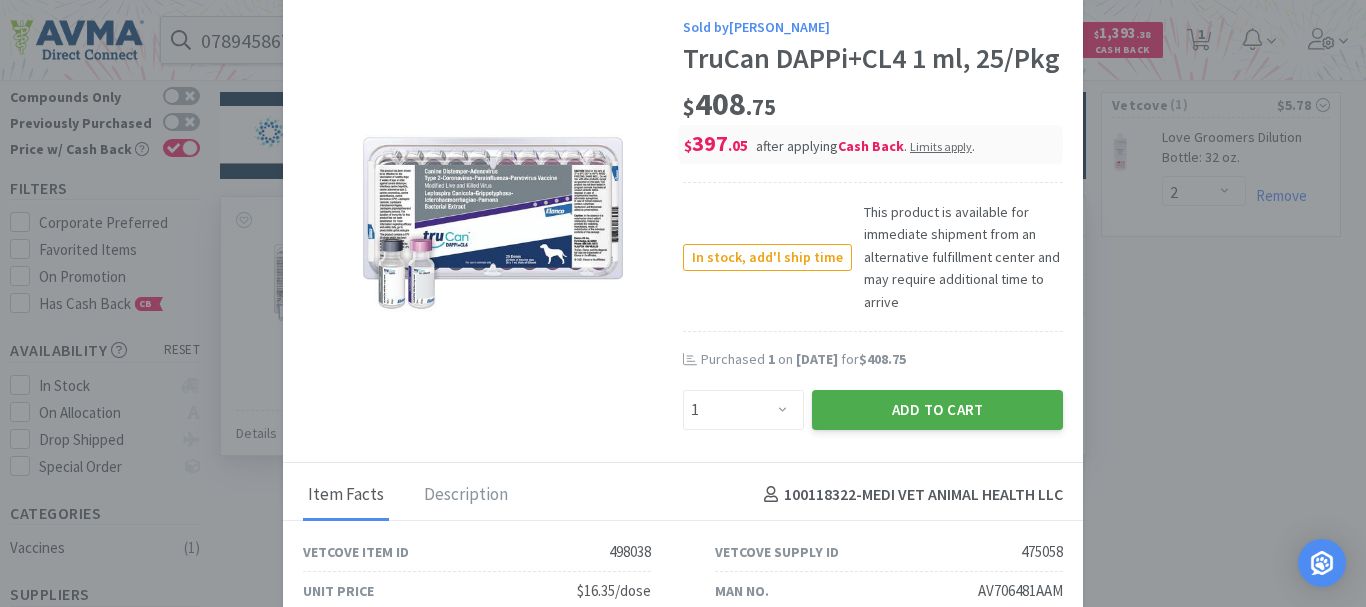 click on "Add to Cart" at bounding box center [937, 410] 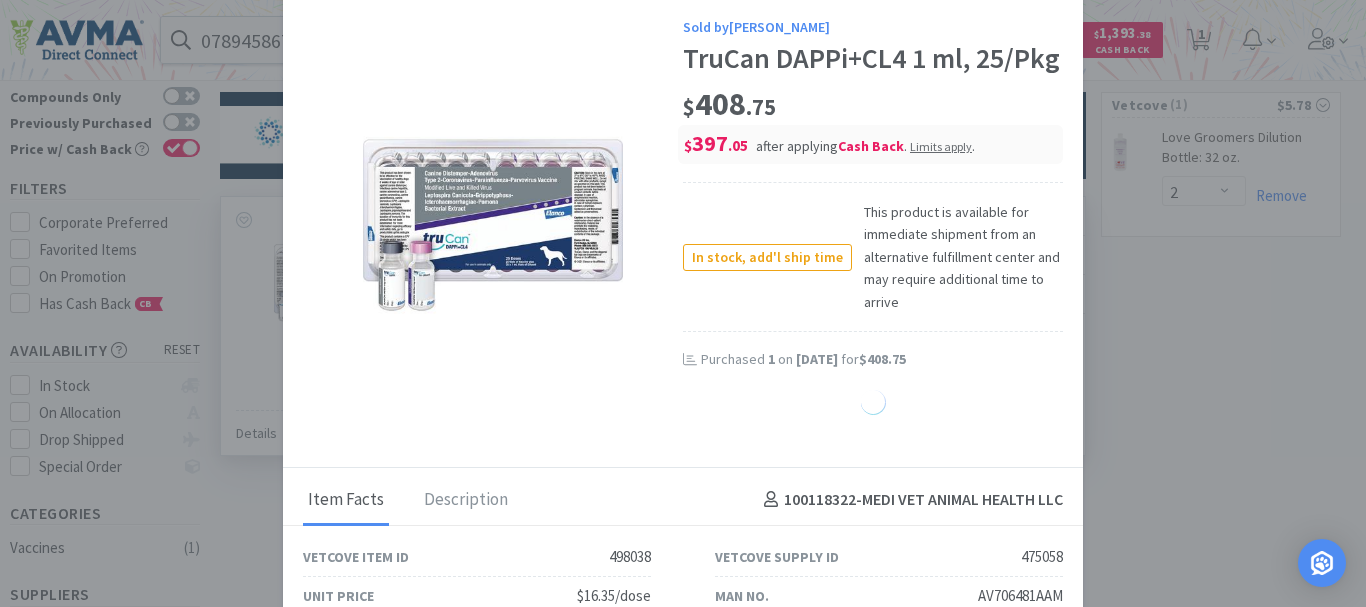 select on "1" 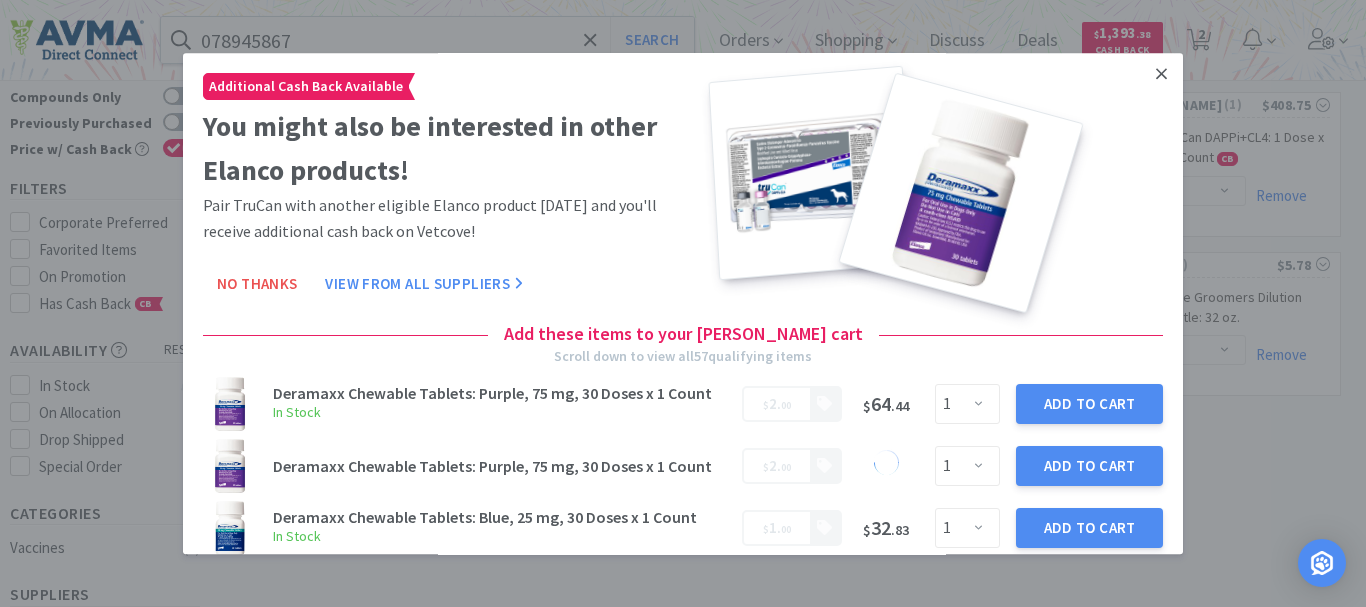 click at bounding box center (1161, 74) 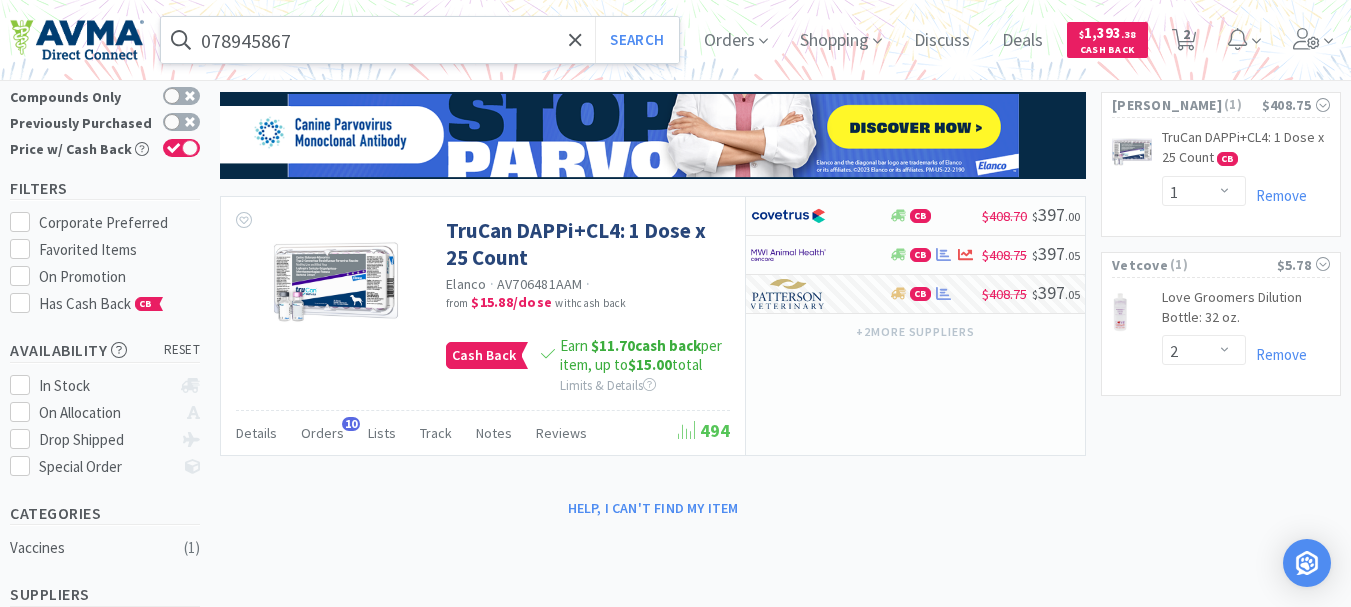 click on "078945867" at bounding box center [420, 40] 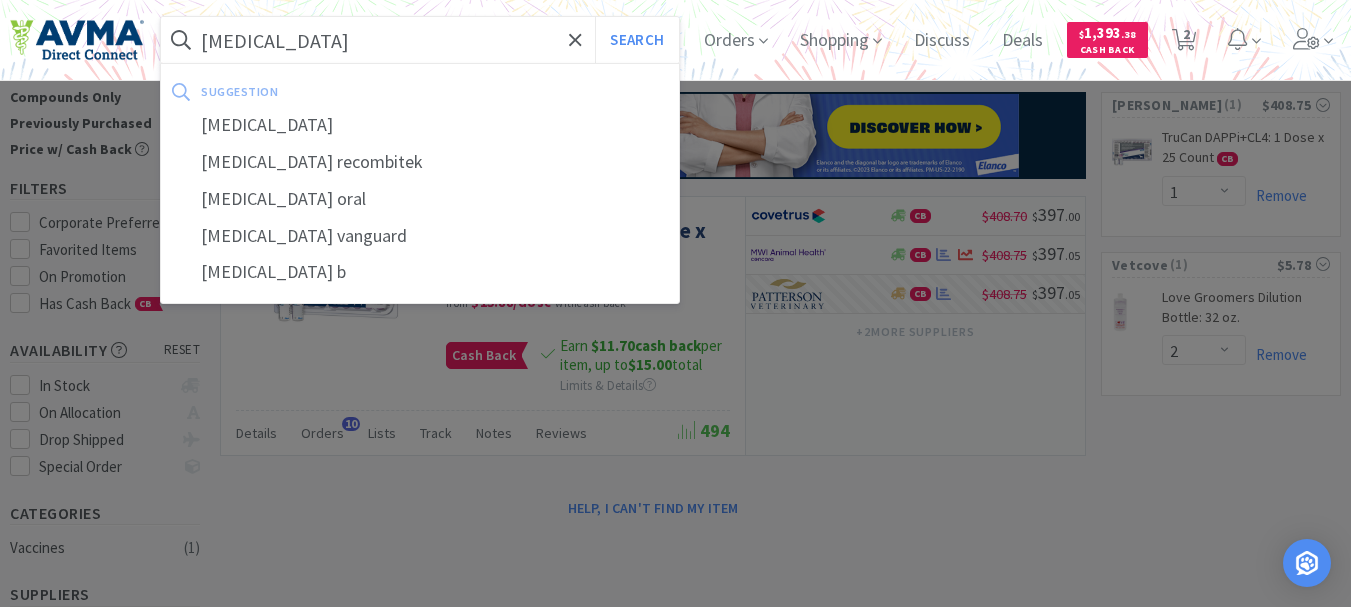 type on "[MEDICAL_DATA]" 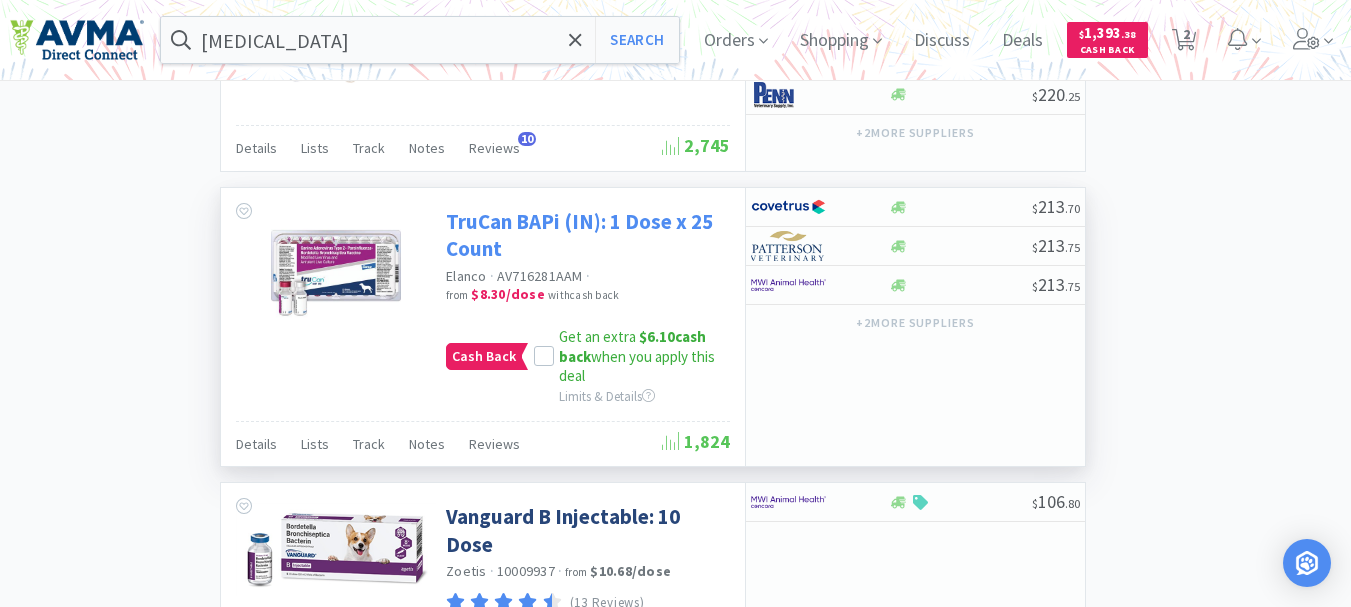 scroll, scrollTop: 3000, scrollLeft: 0, axis: vertical 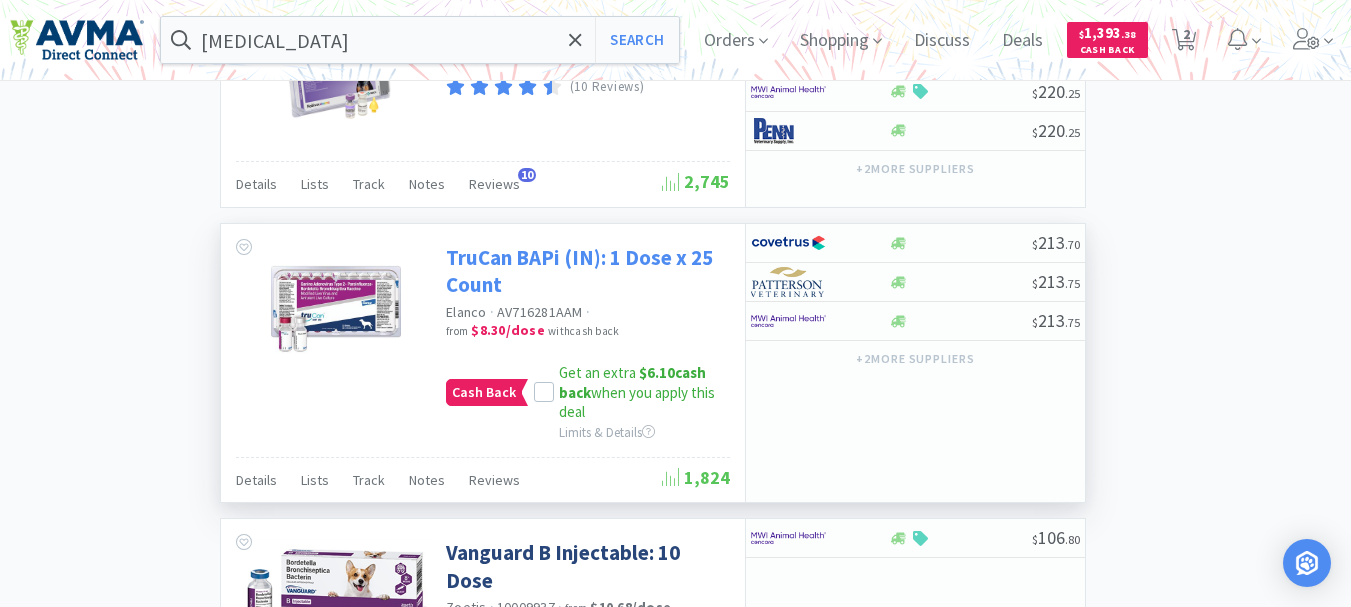 click on "TruCan BAPi (IN): 1 Dose x 25 Count" at bounding box center (585, 271) 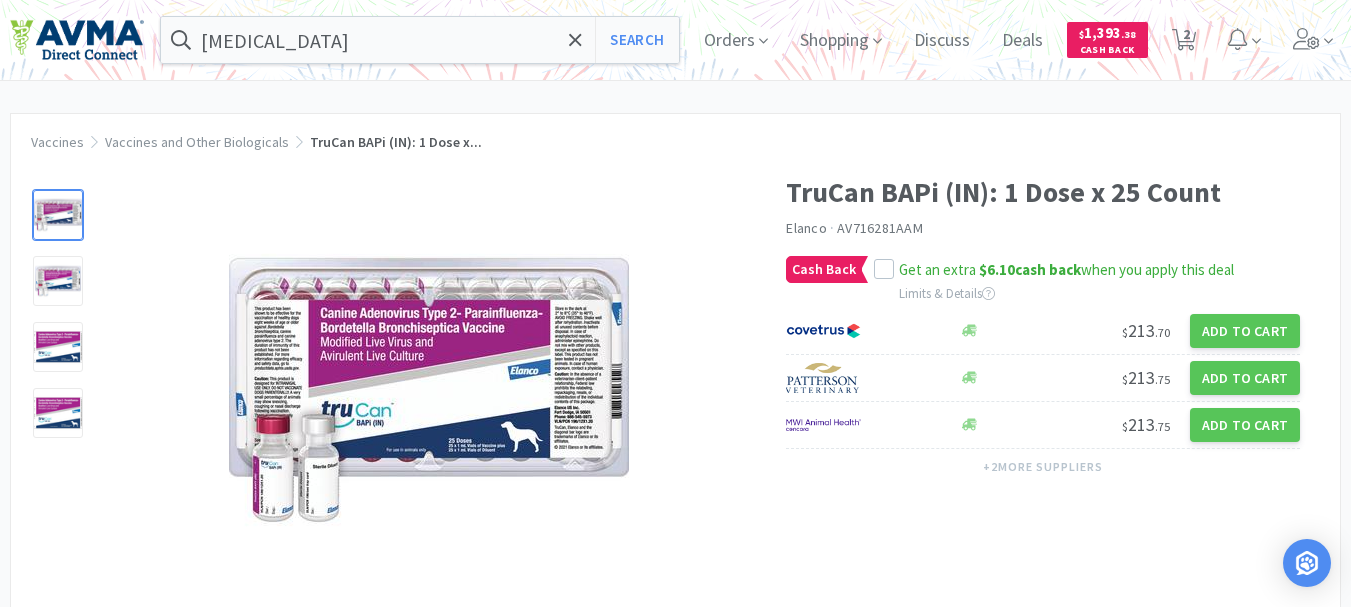 scroll, scrollTop: 0, scrollLeft: 0, axis: both 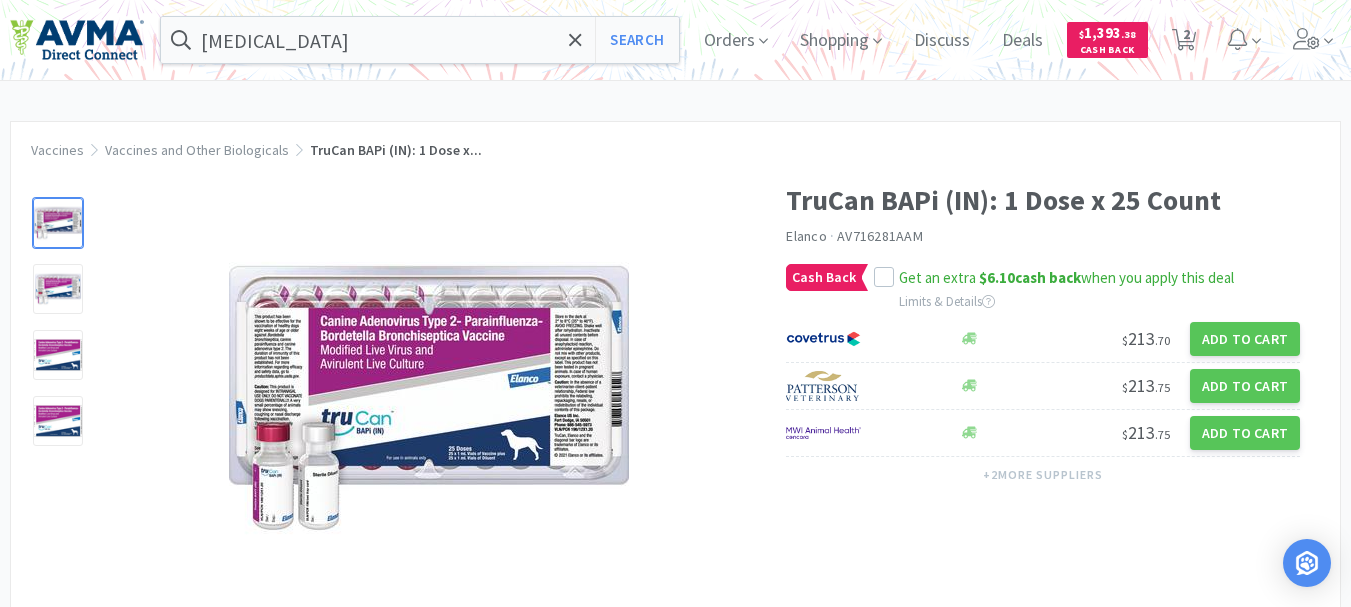 select on "1" 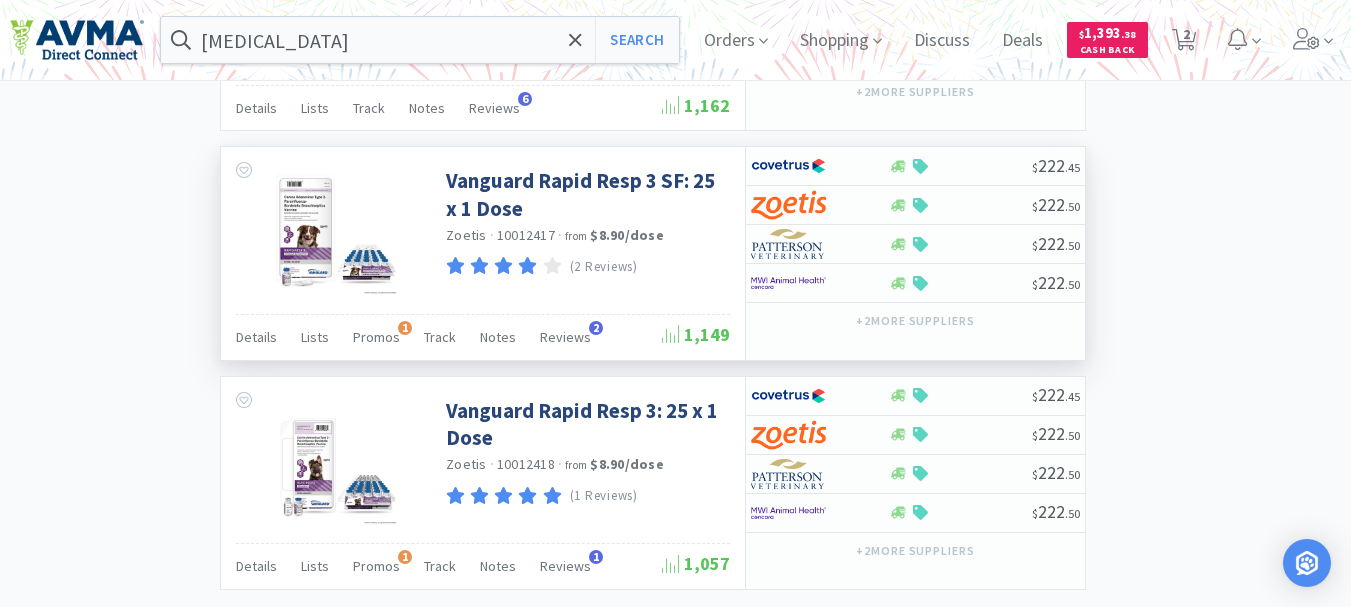 scroll, scrollTop: 3793, scrollLeft: 0, axis: vertical 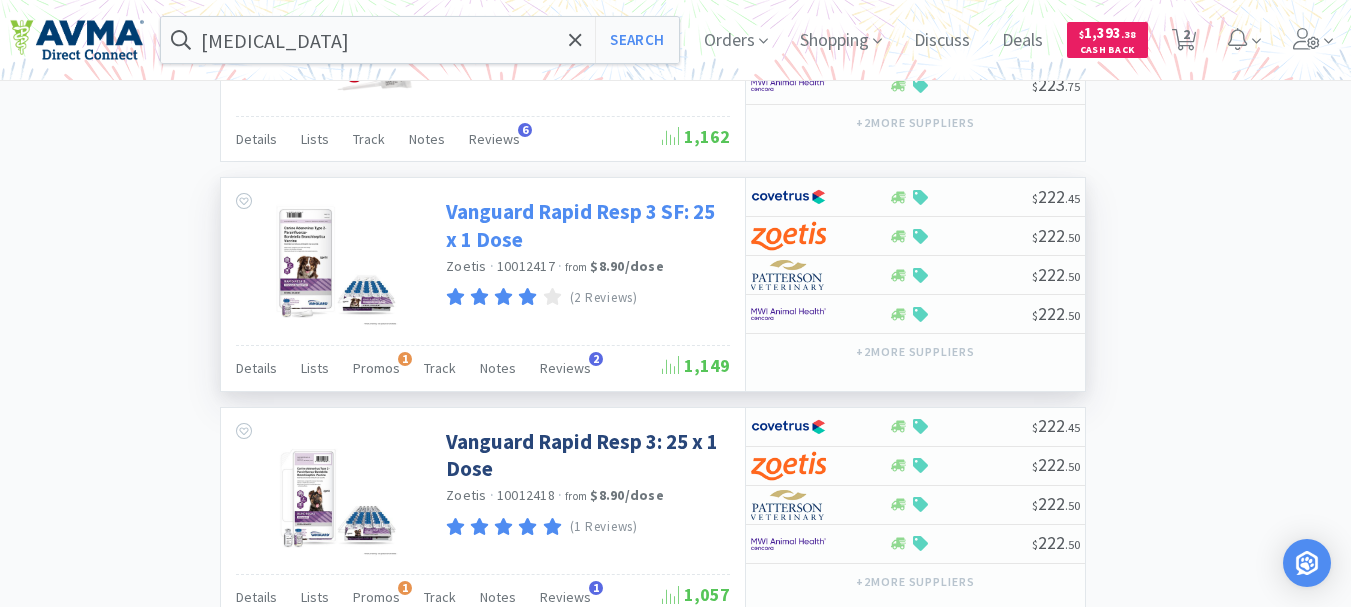 click on "Vanguard Rapid Resp 3 SF: 25 x 1 Dose" at bounding box center (585, 225) 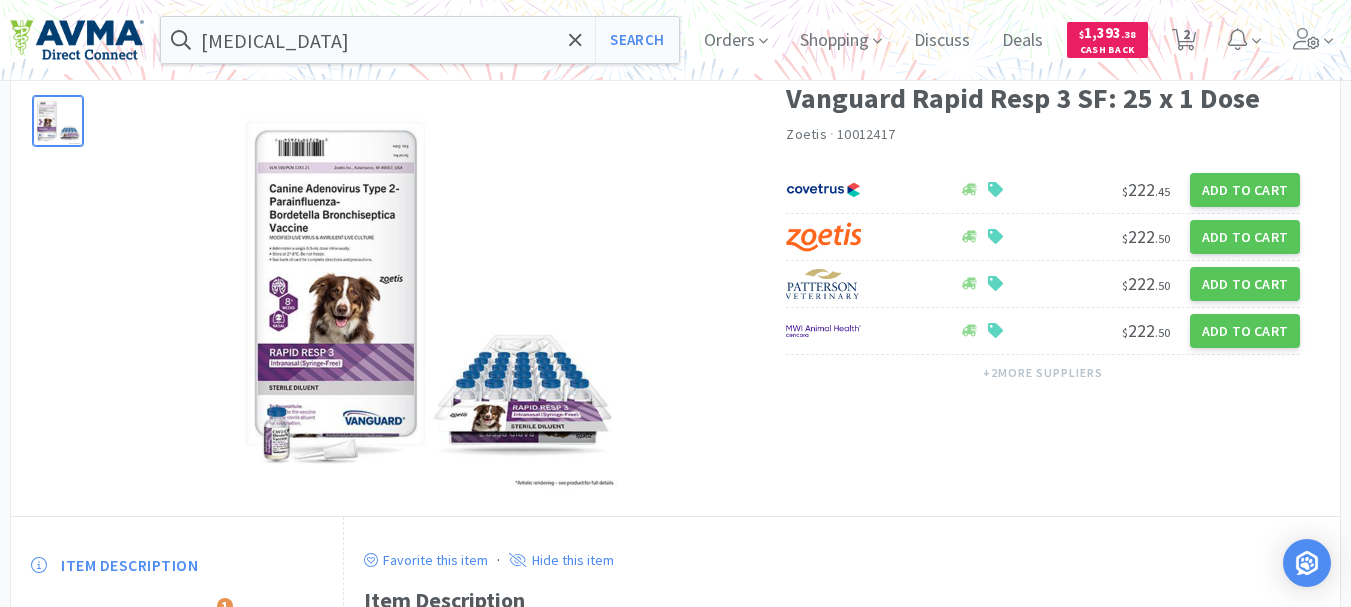 scroll, scrollTop: 100, scrollLeft: 0, axis: vertical 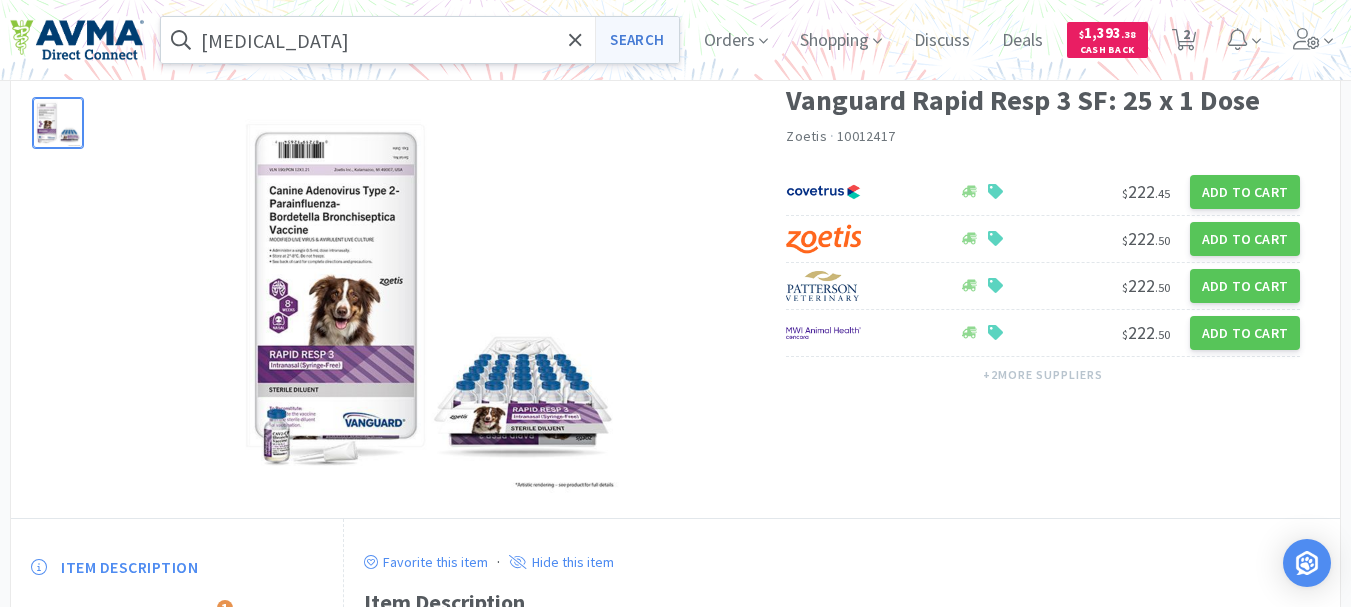 click on "Search" at bounding box center (636, 40) 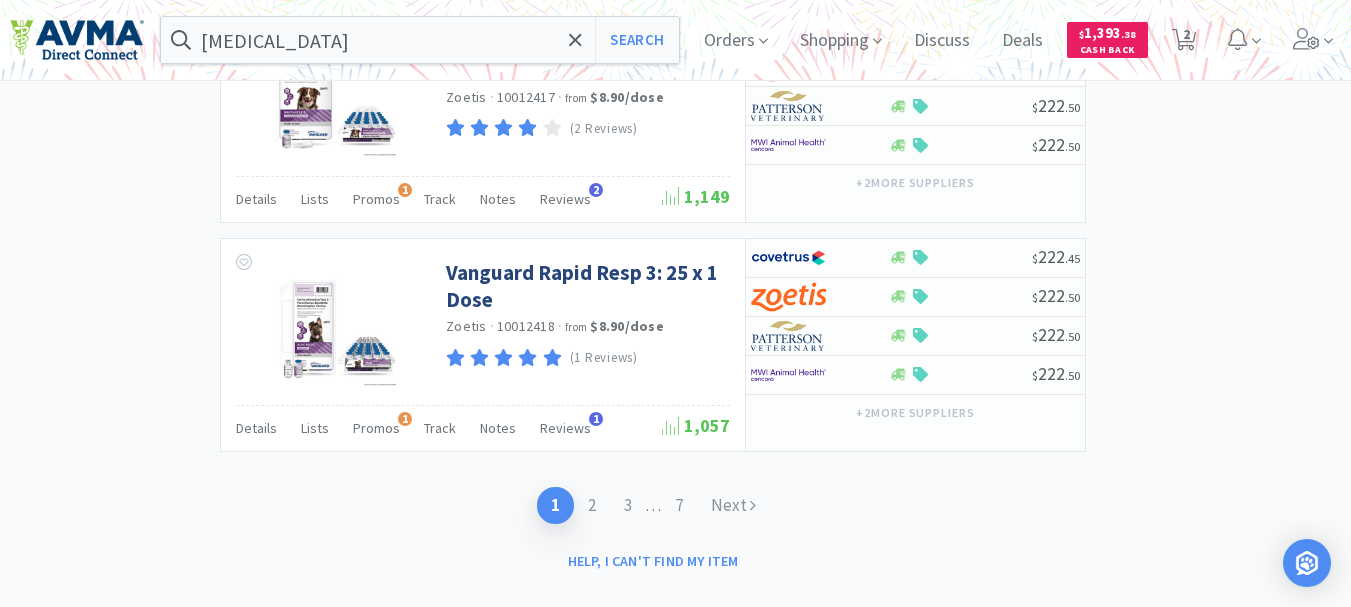 scroll, scrollTop: 3993, scrollLeft: 0, axis: vertical 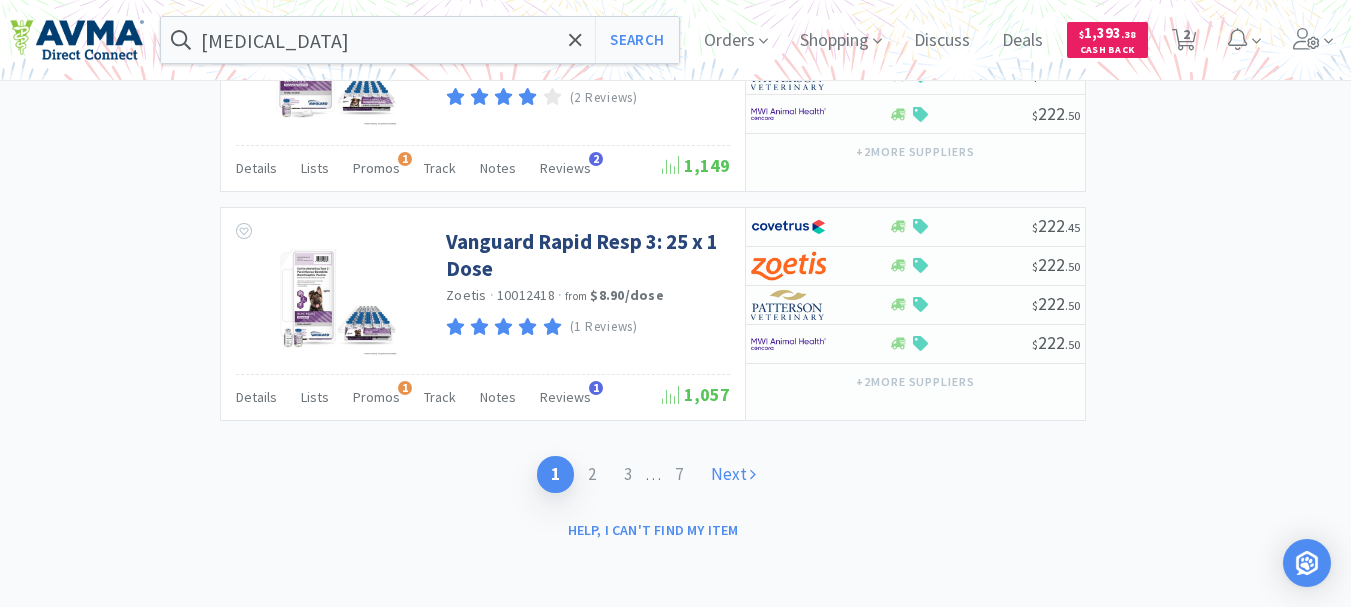 click on "Next" at bounding box center [733, 474] 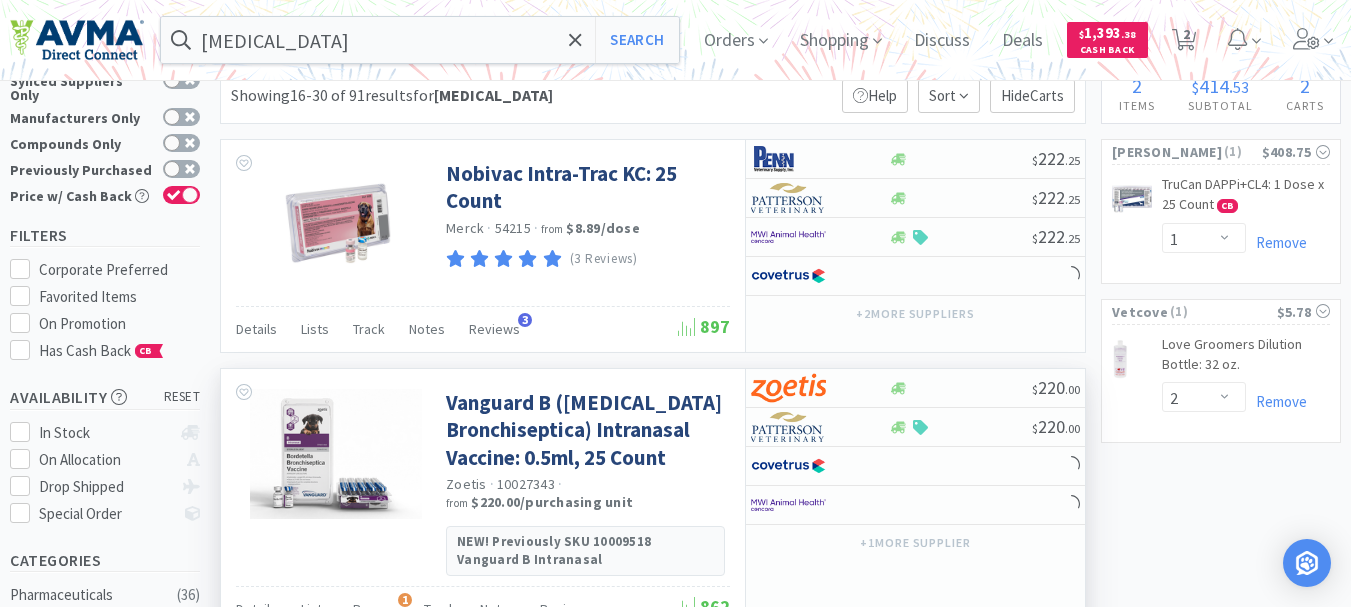 scroll, scrollTop: 0, scrollLeft: 0, axis: both 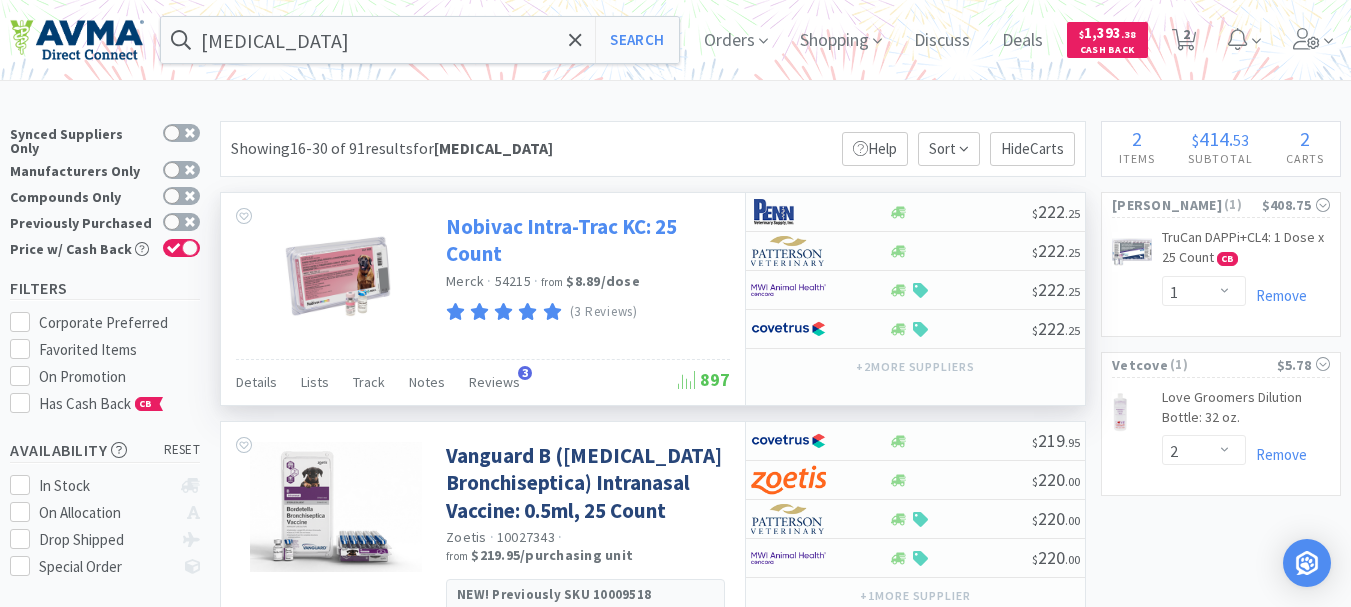 click on "Nobivac Intra-Trac KC: 25 Count" at bounding box center (585, 240) 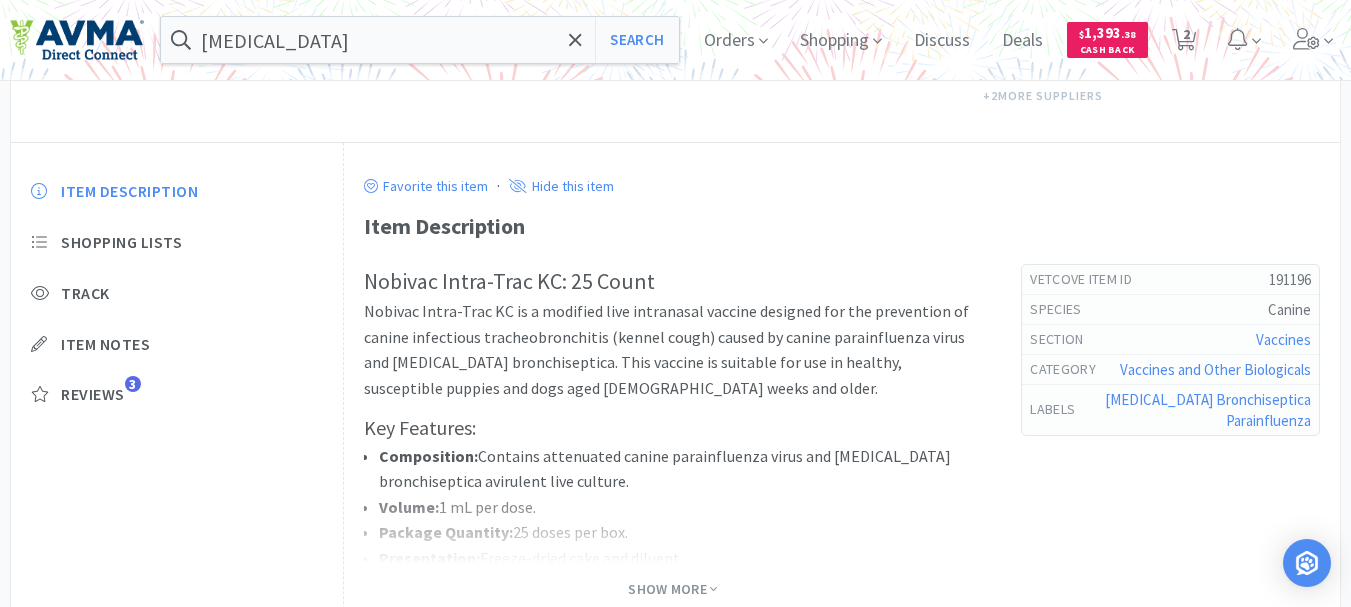 scroll, scrollTop: 500, scrollLeft: 0, axis: vertical 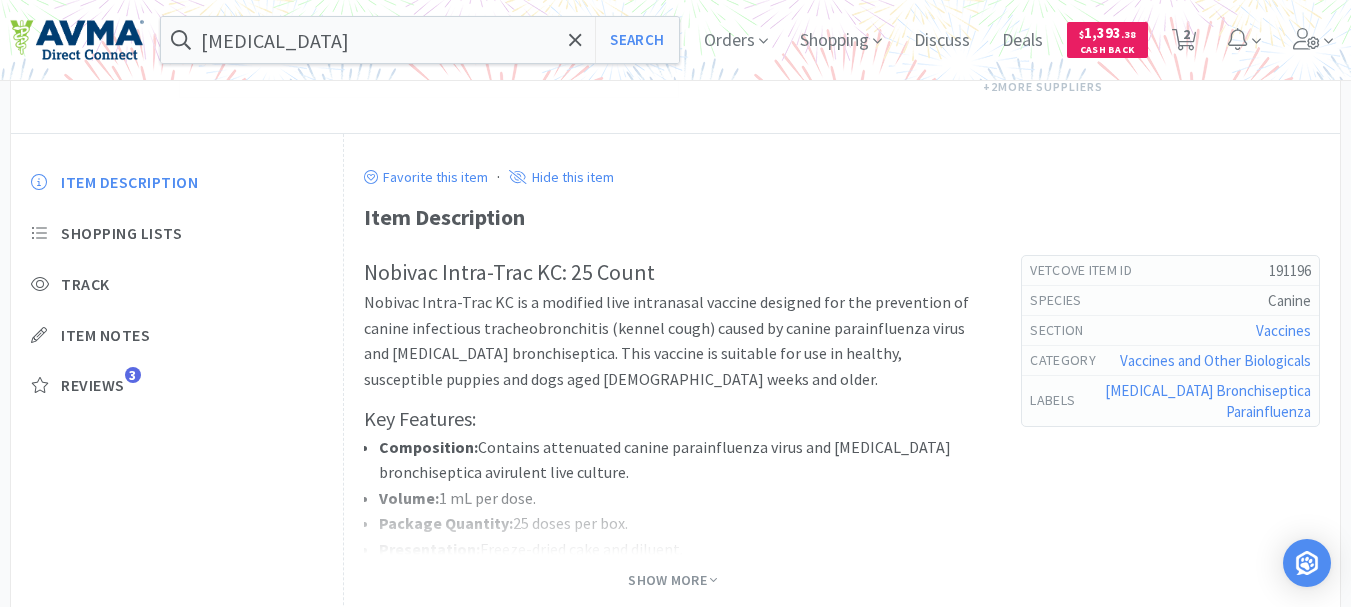 select on "1" 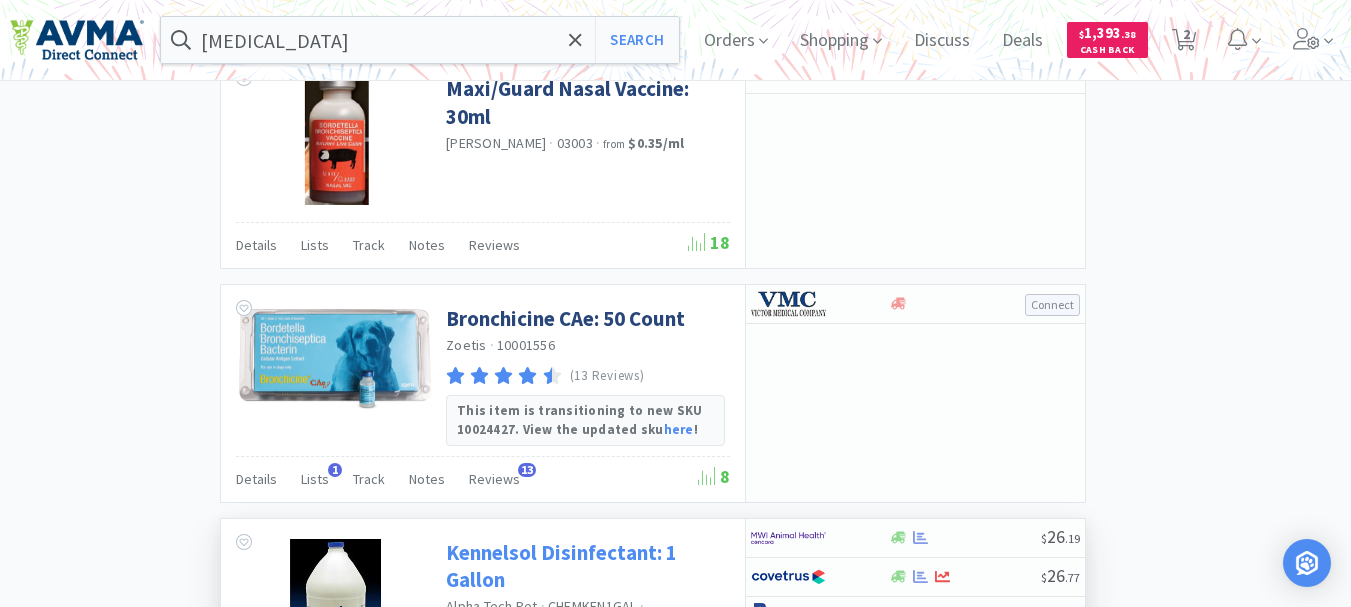 scroll, scrollTop: 2700, scrollLeft: 0, axis: vertical 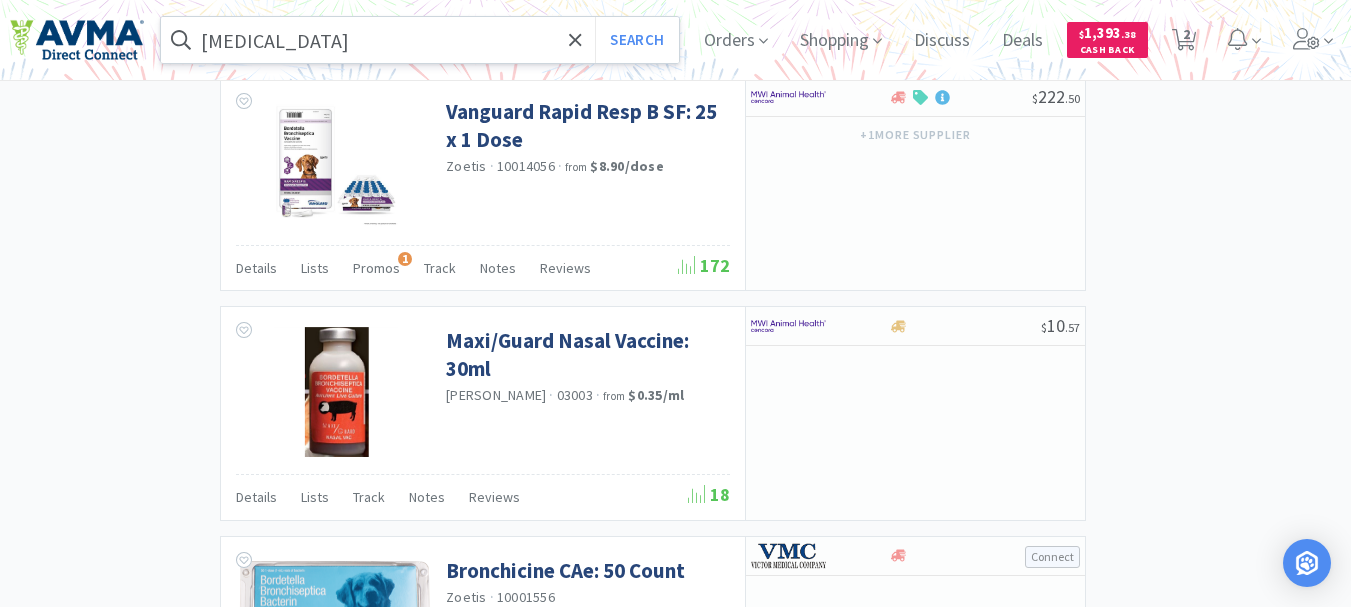 click on "[MEDICAL_DATA]" at bounding box center (420, 40) 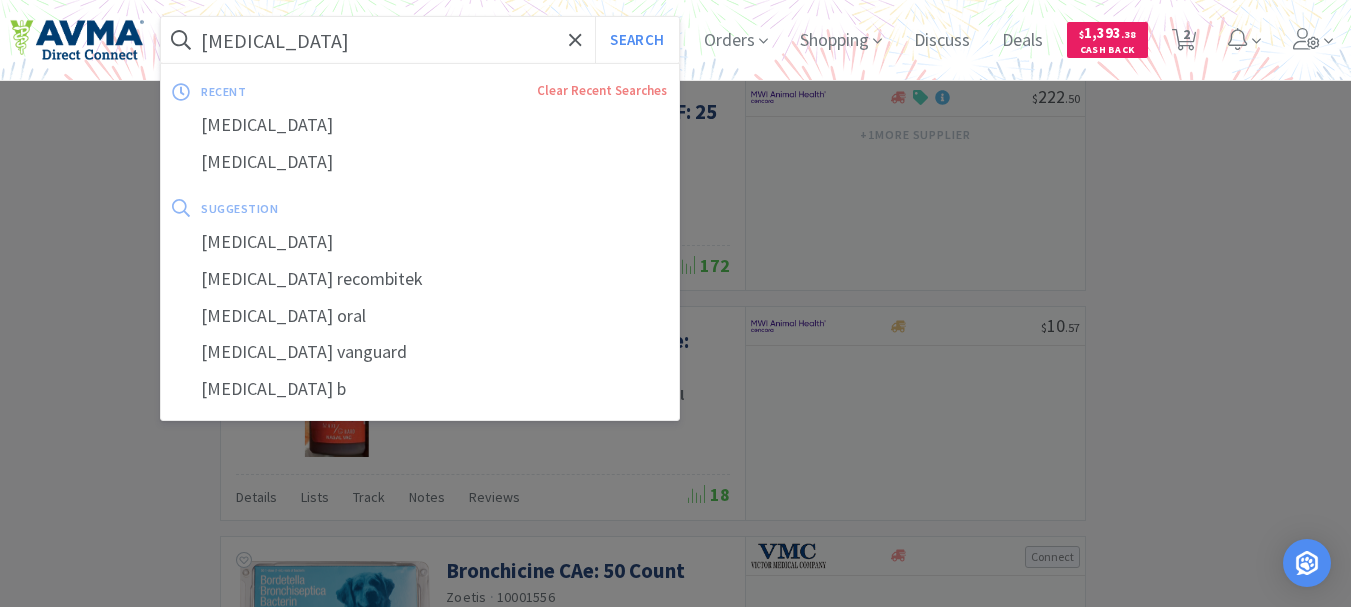 click on "[MEDICAL_DATA]" at bounding box center [420, 40] 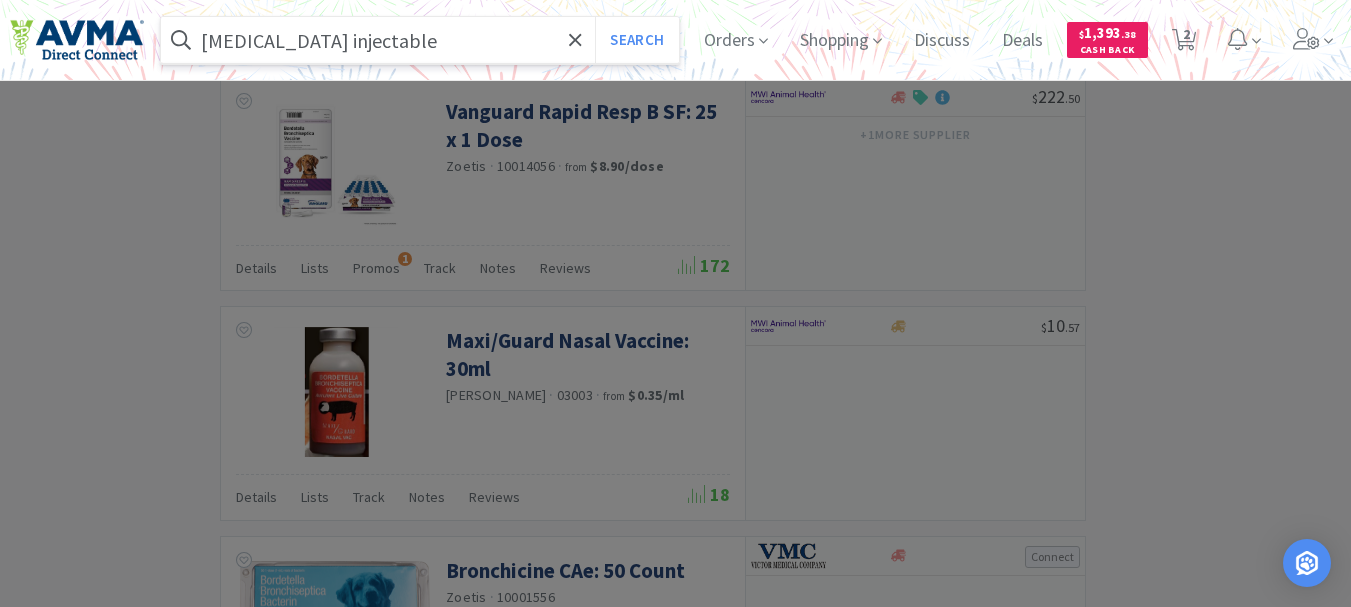 type on "[MEDICAL_DATA] injectable" 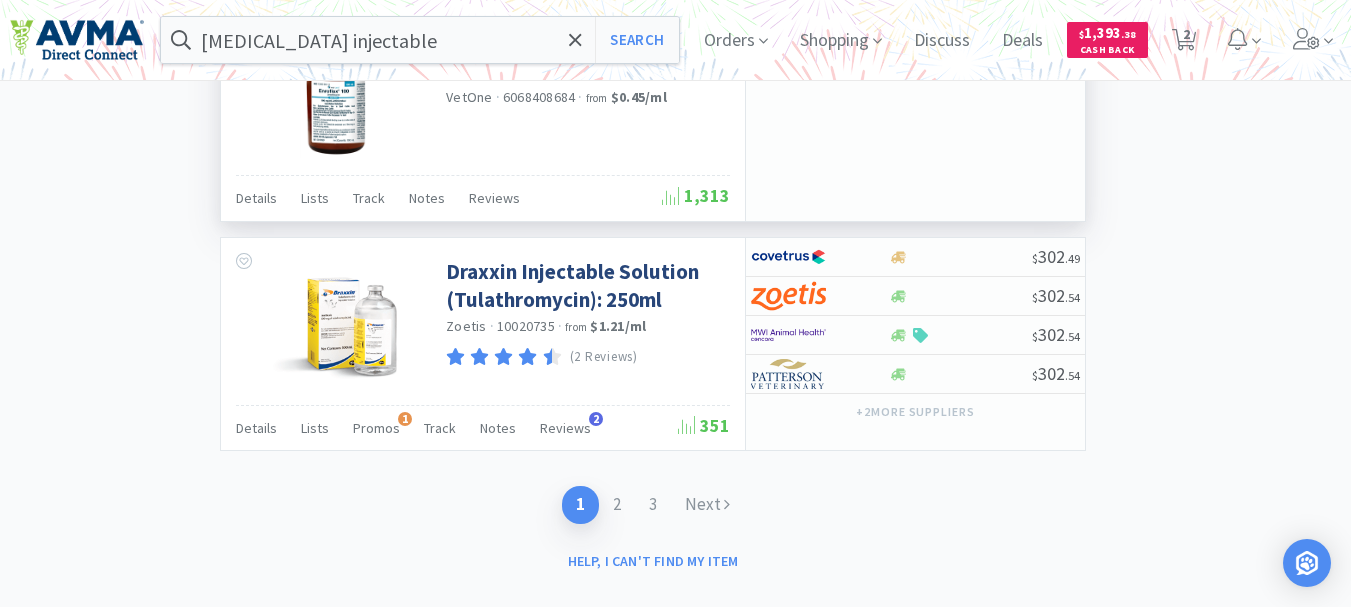 scroll, scrollTop: 3301, scrollLeft: 0, axis: vertical 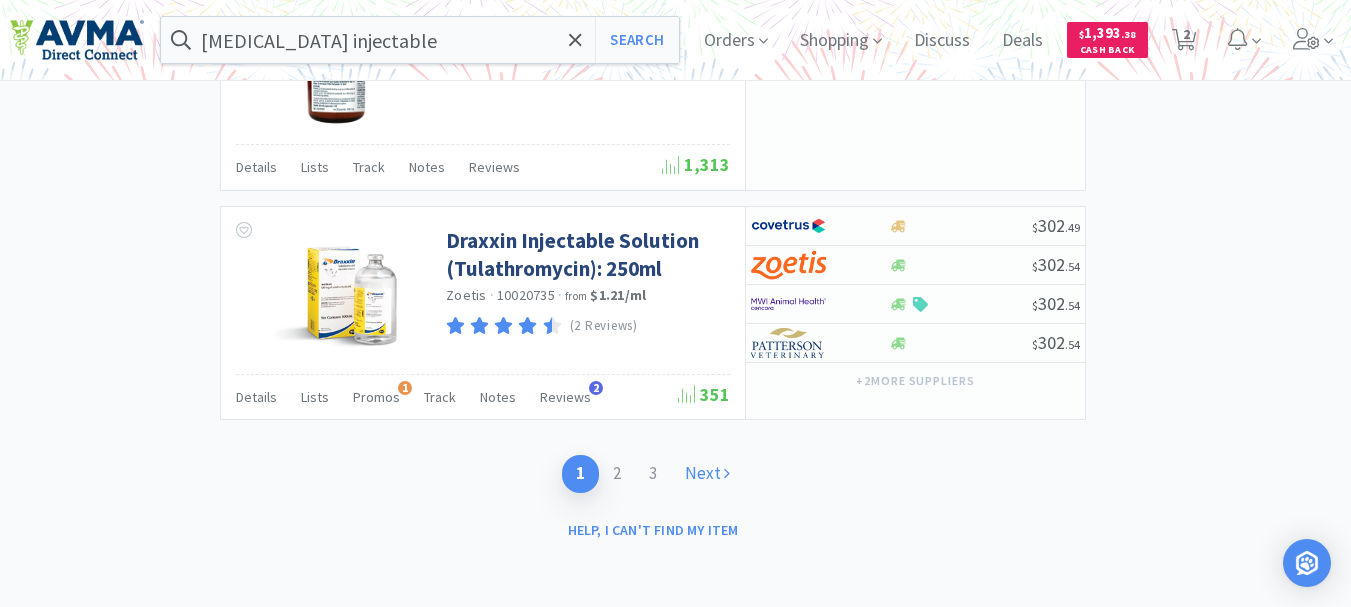 click on "Next" at bounding box center [707, 473] 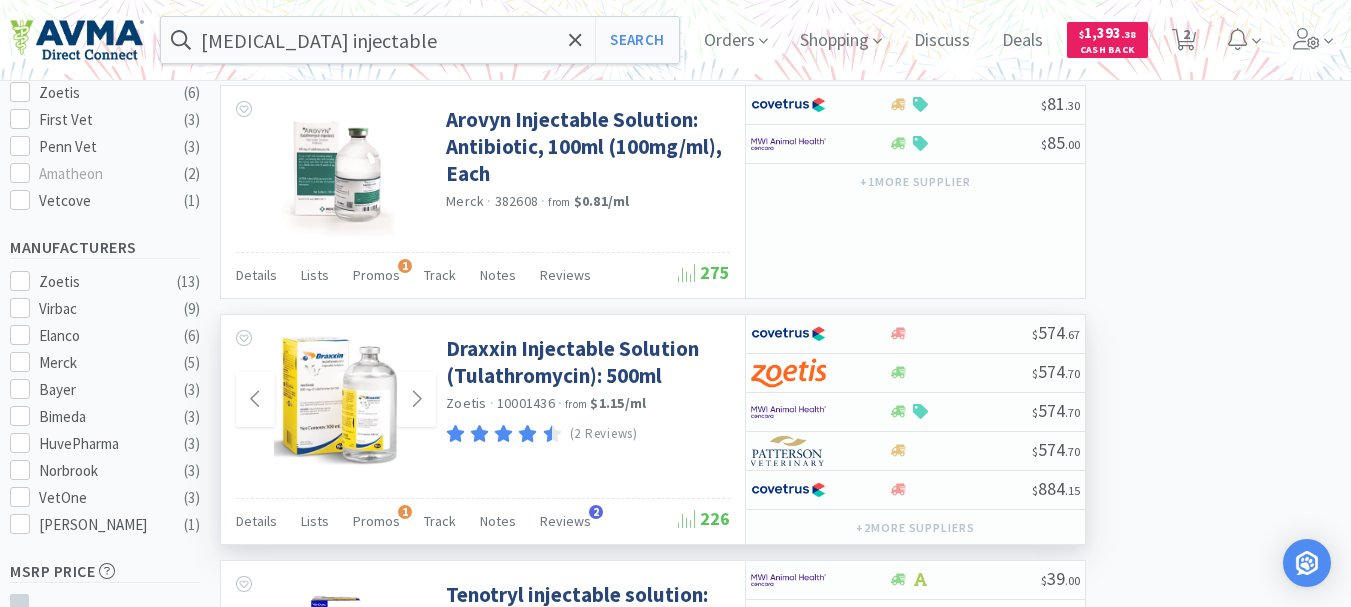 scroll, scrollTop: 800, scrollLeft: 0, axis: vertical 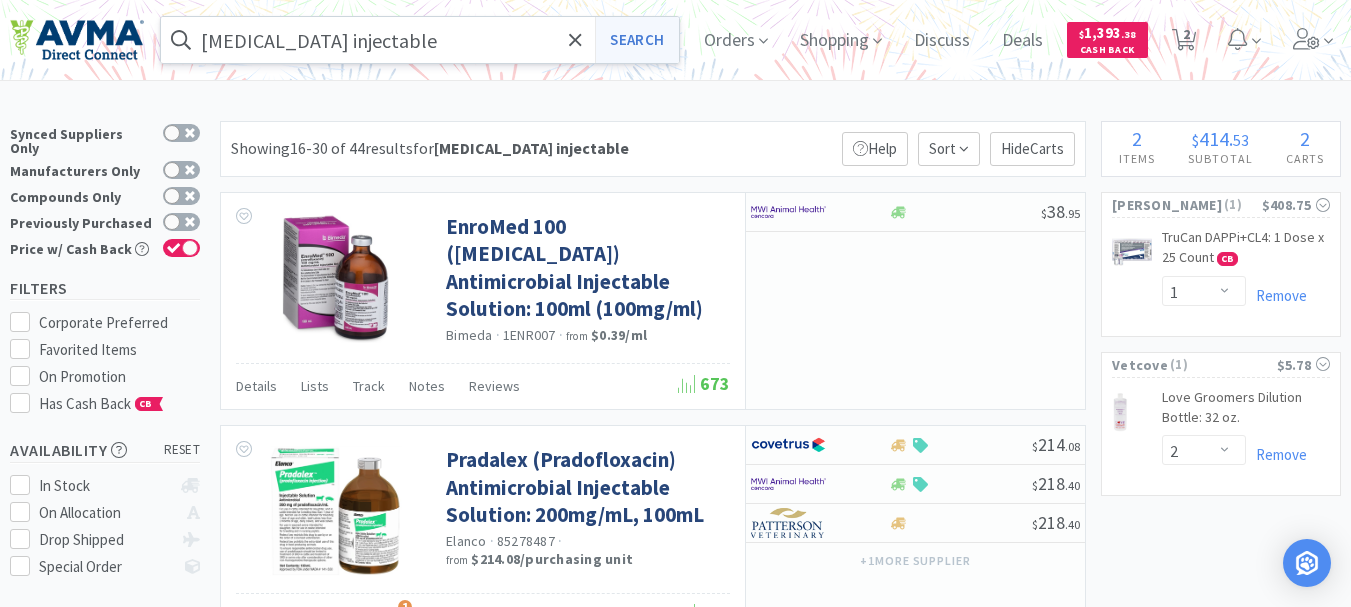 click on "Search" at bounding box center [636, 40] 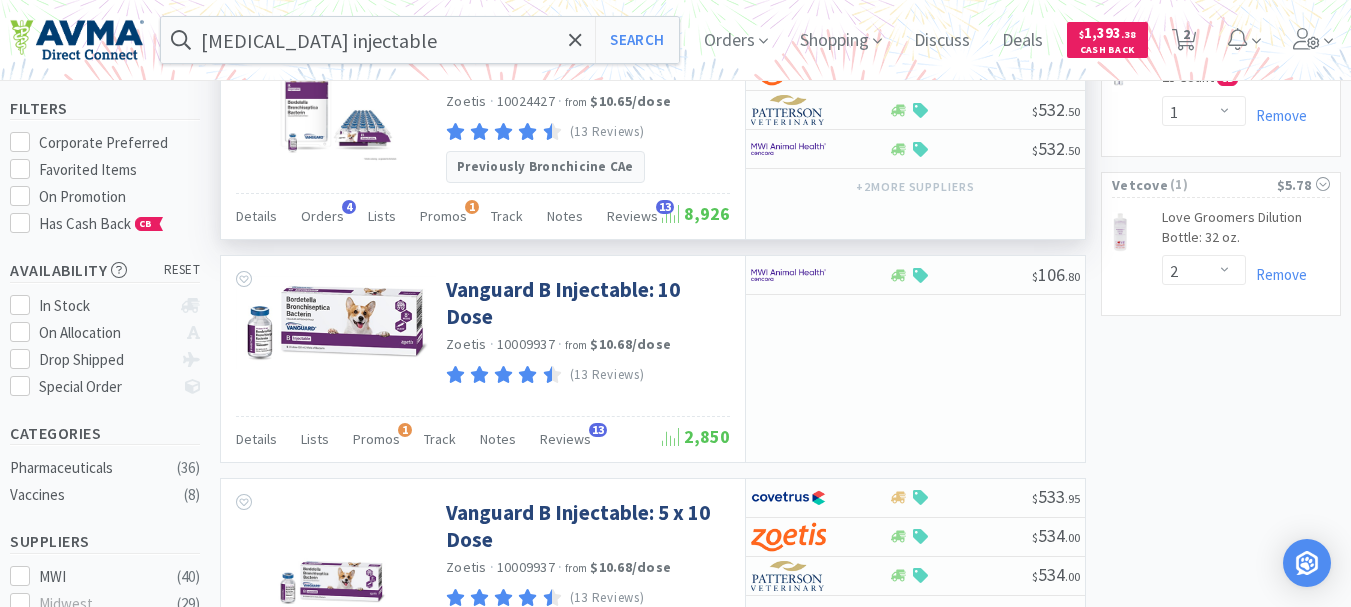scroll, scrollTop: 200, scrollLeft: 0, axis: vertical 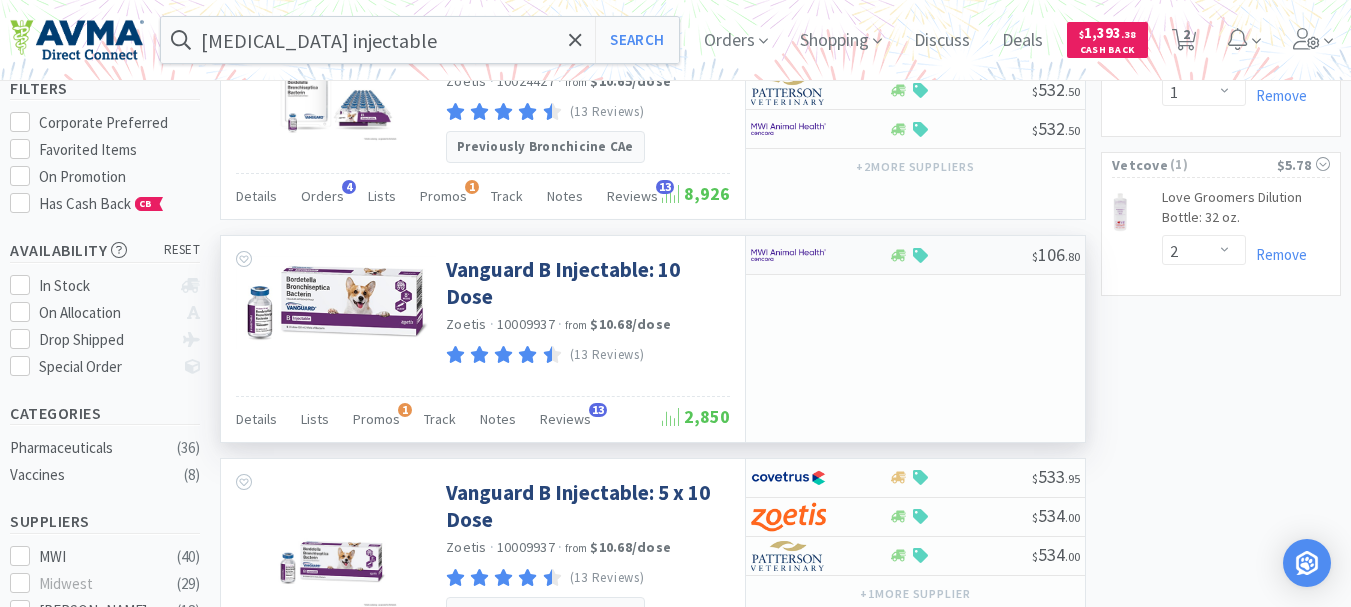 click at bounding box center [788, 255] 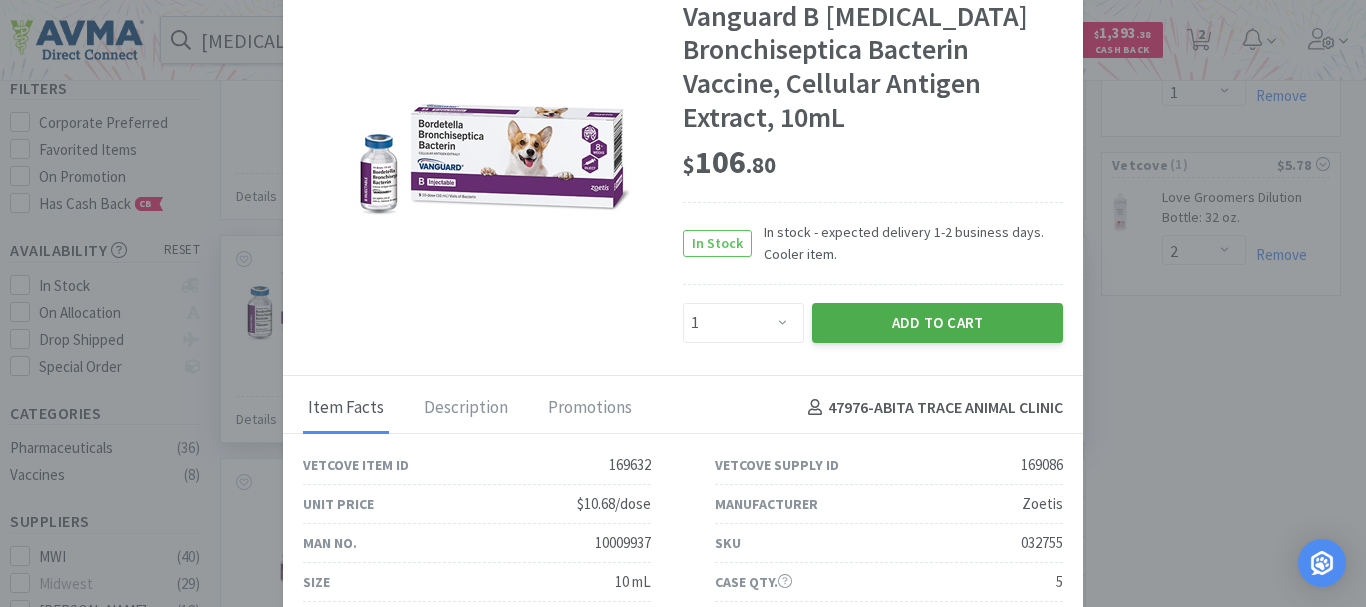 click on "Add to Cart" at bounding box center [937, 323] 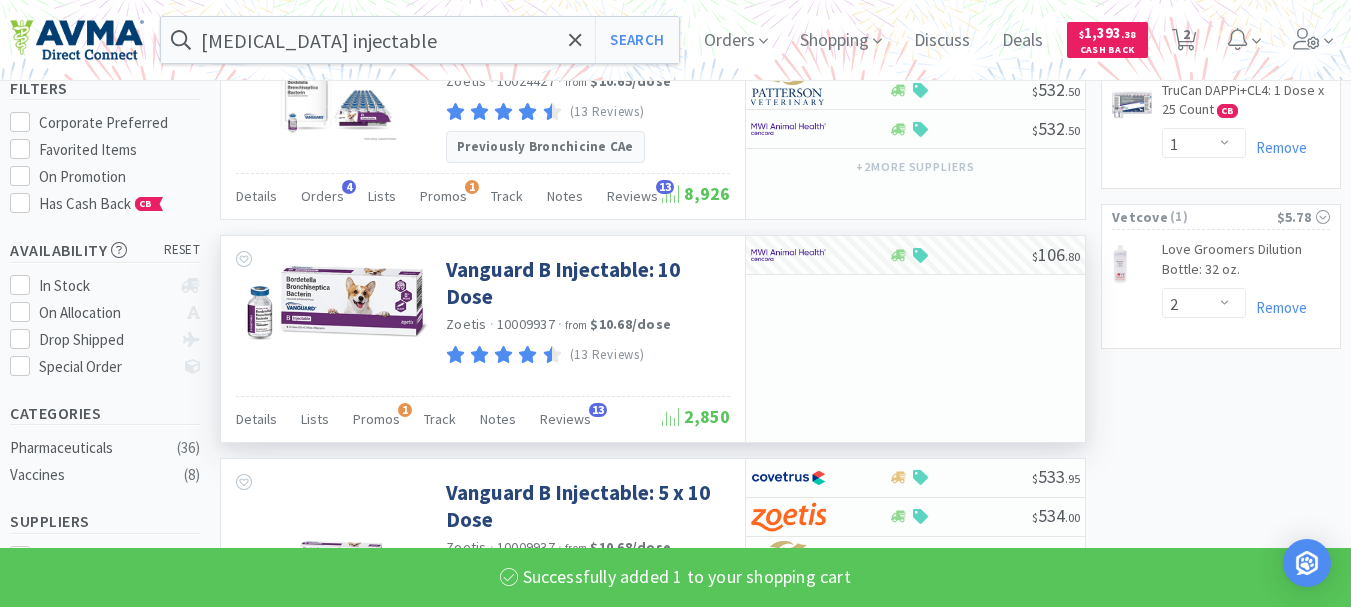 select on "1" 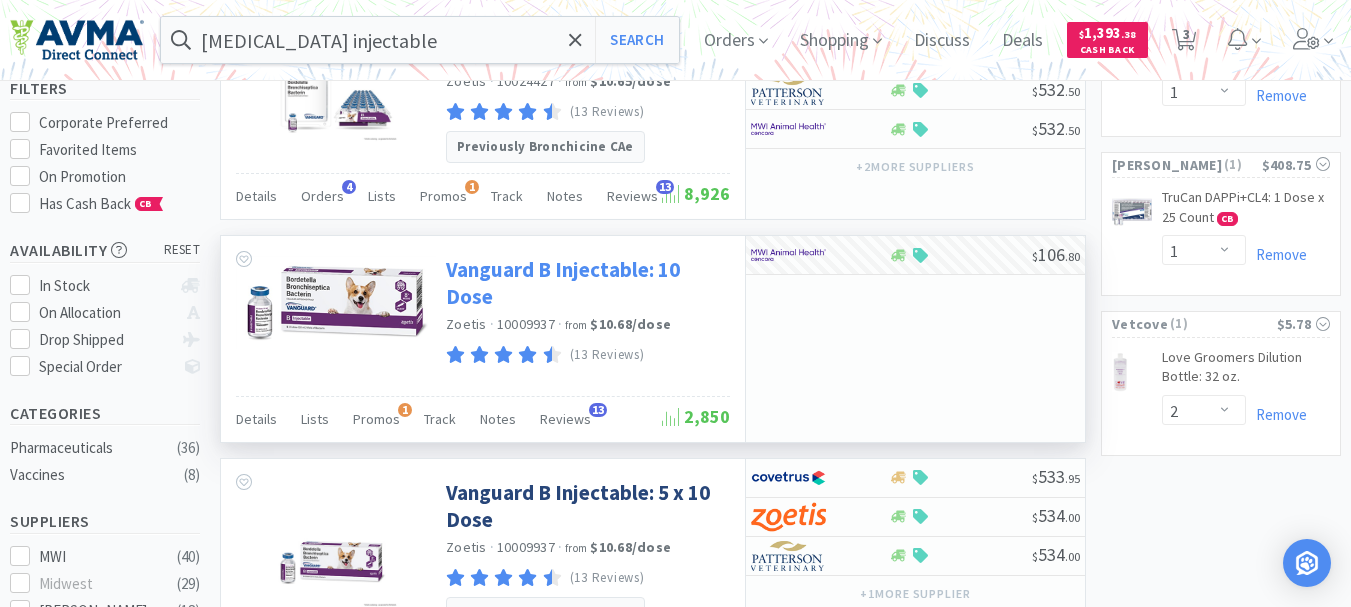 click on "Vanguard B Injectable: 10 Dose" at bounding box center (585, 283) 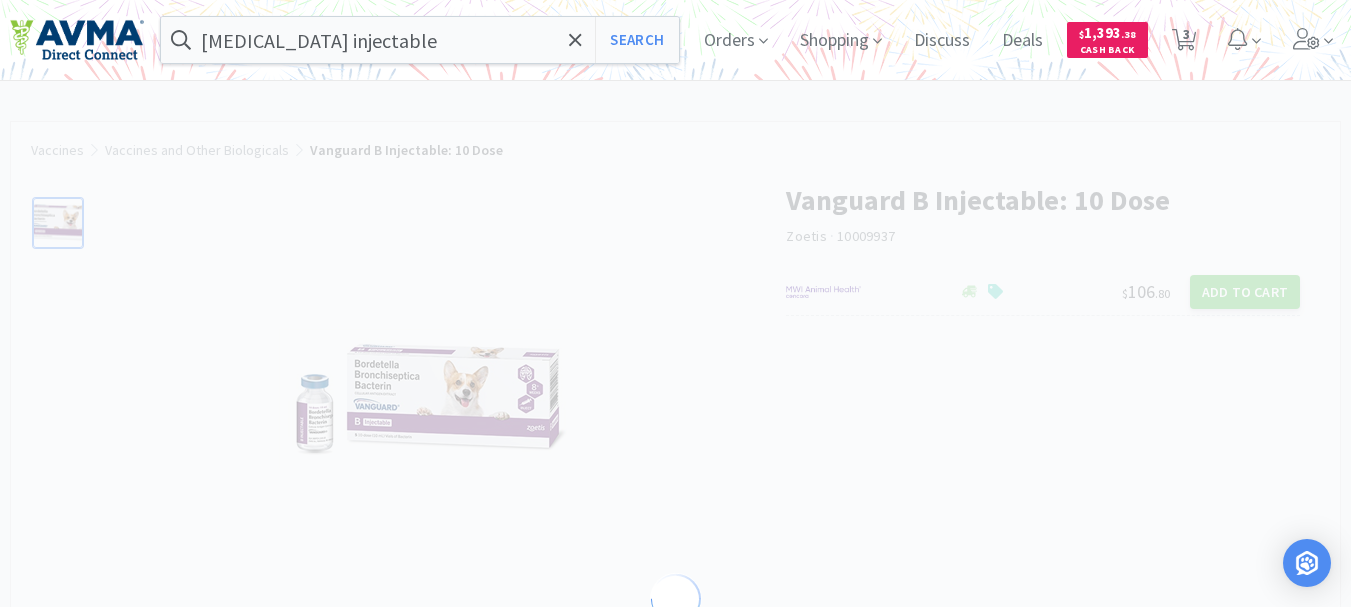 select on "169632" 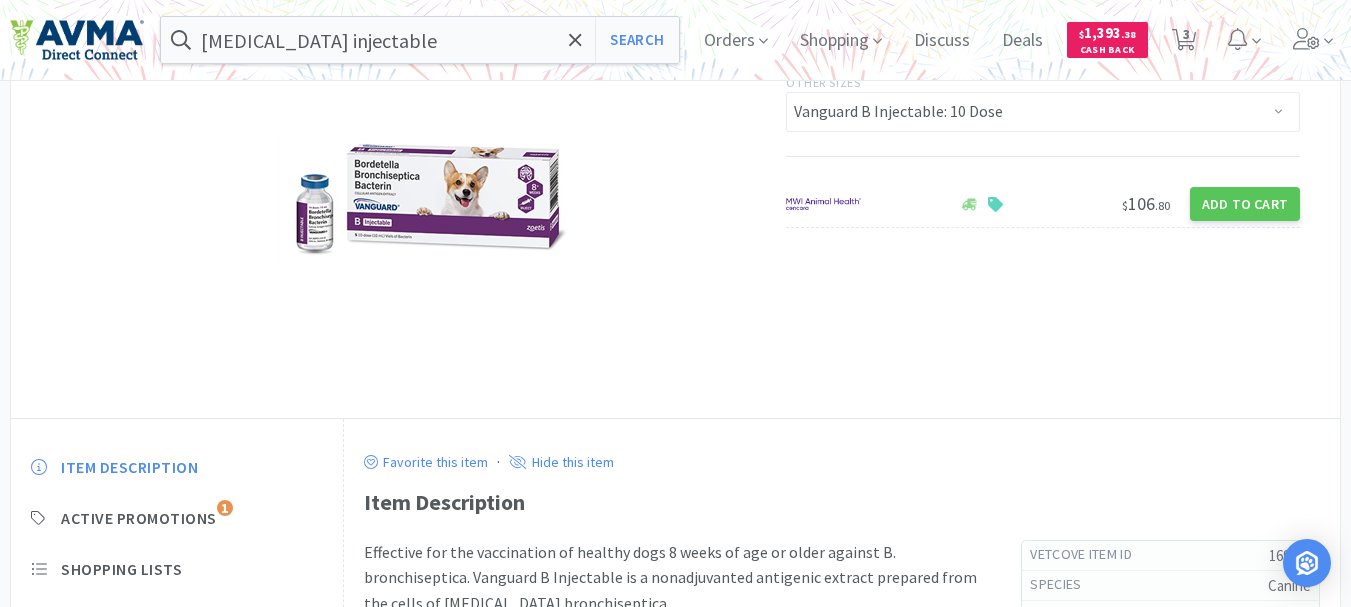 scroll, scrollTop: 0, scrollLeft: 0, axis: both 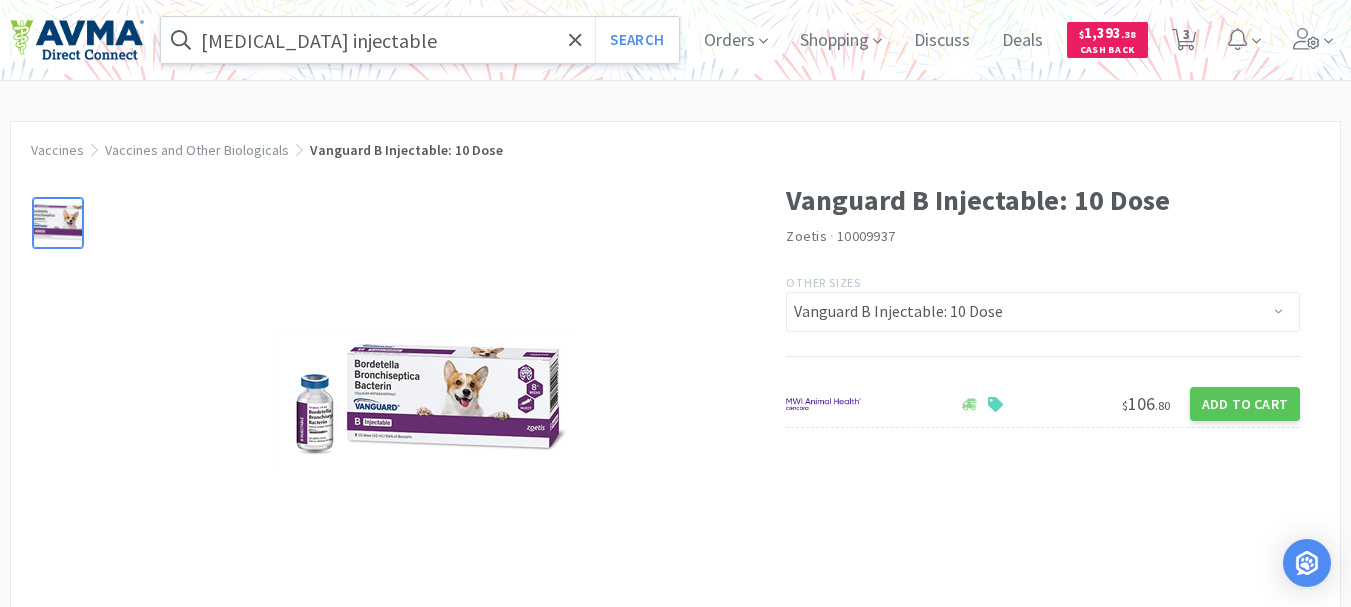 click on "[MEDICAL_DATA] injectable" at bounding box center [420, 40] 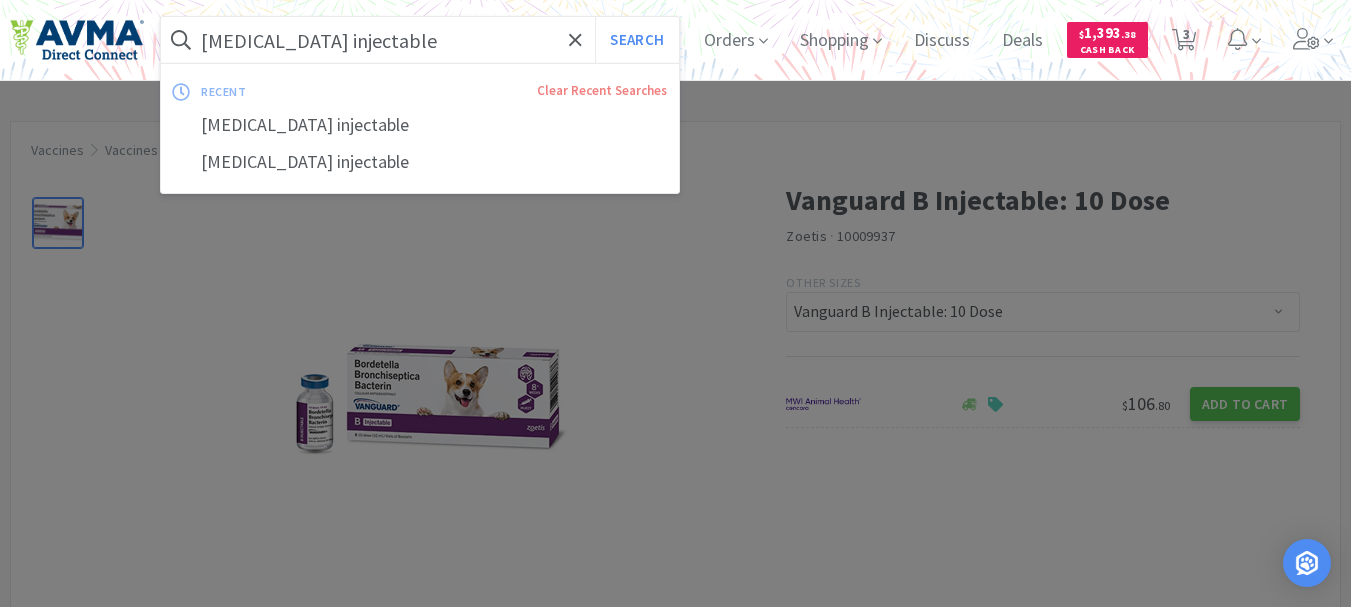 click on "[MEDICAL_DATA] injectable" at bounding box center [420, 40] 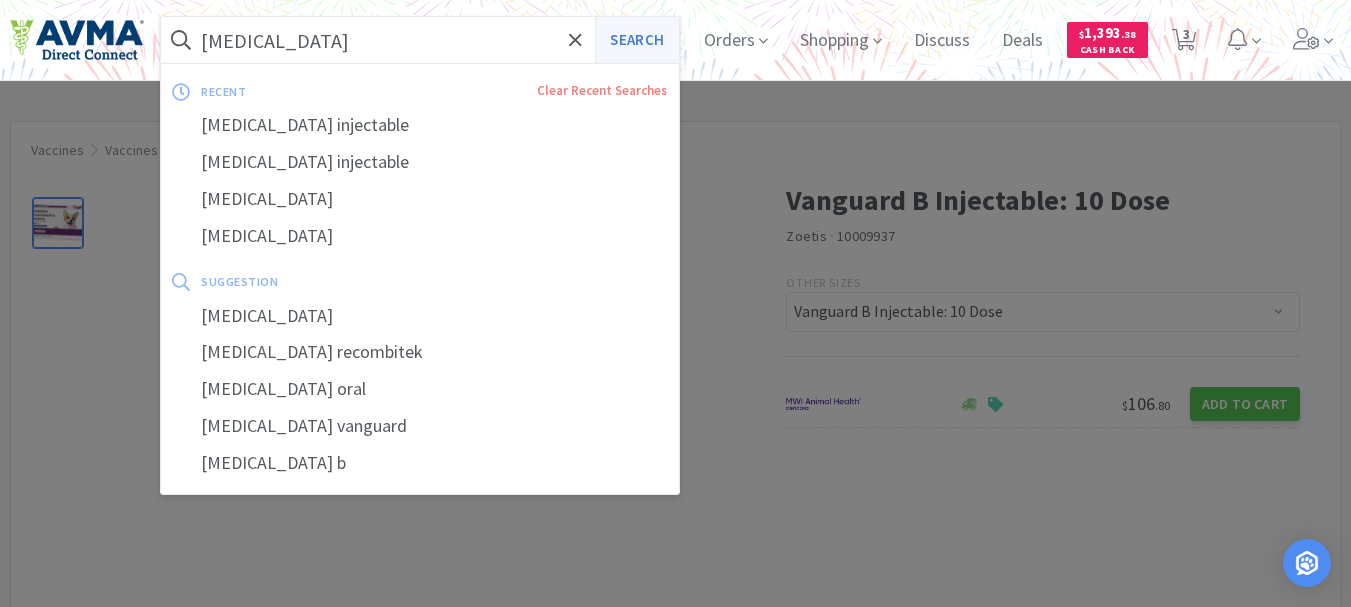 type on "[MEDICAL_DATA]" 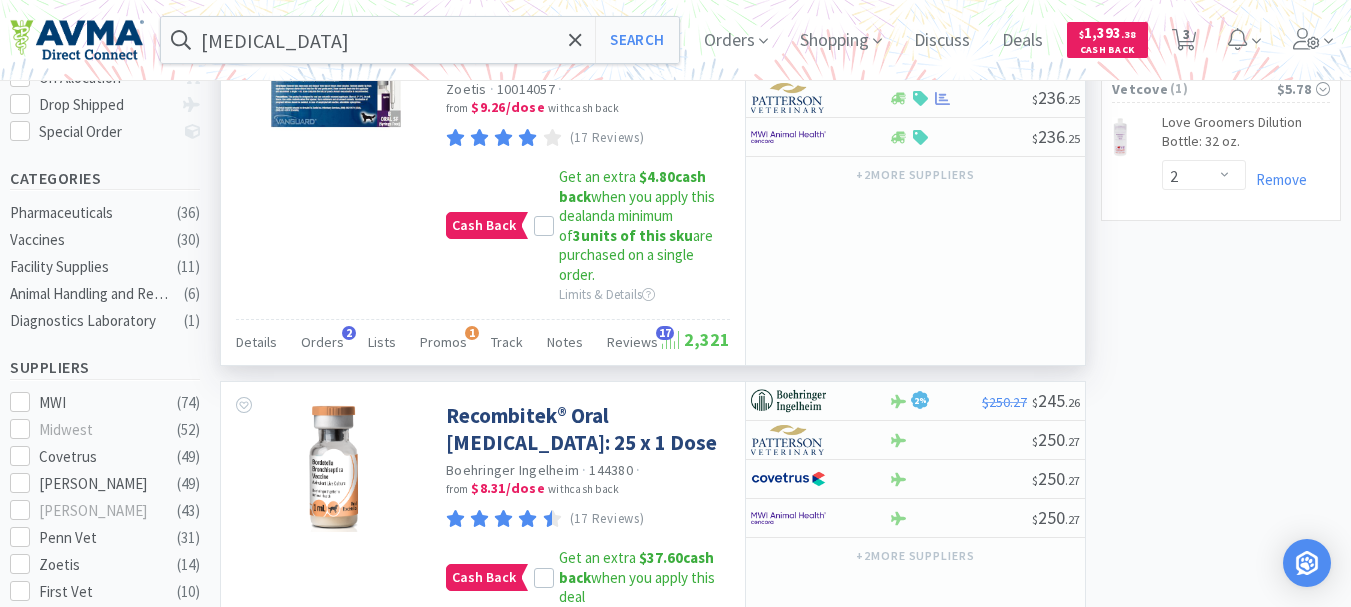 scroll, scrollTop: 300, scrollLeft: 0, axis: vertical 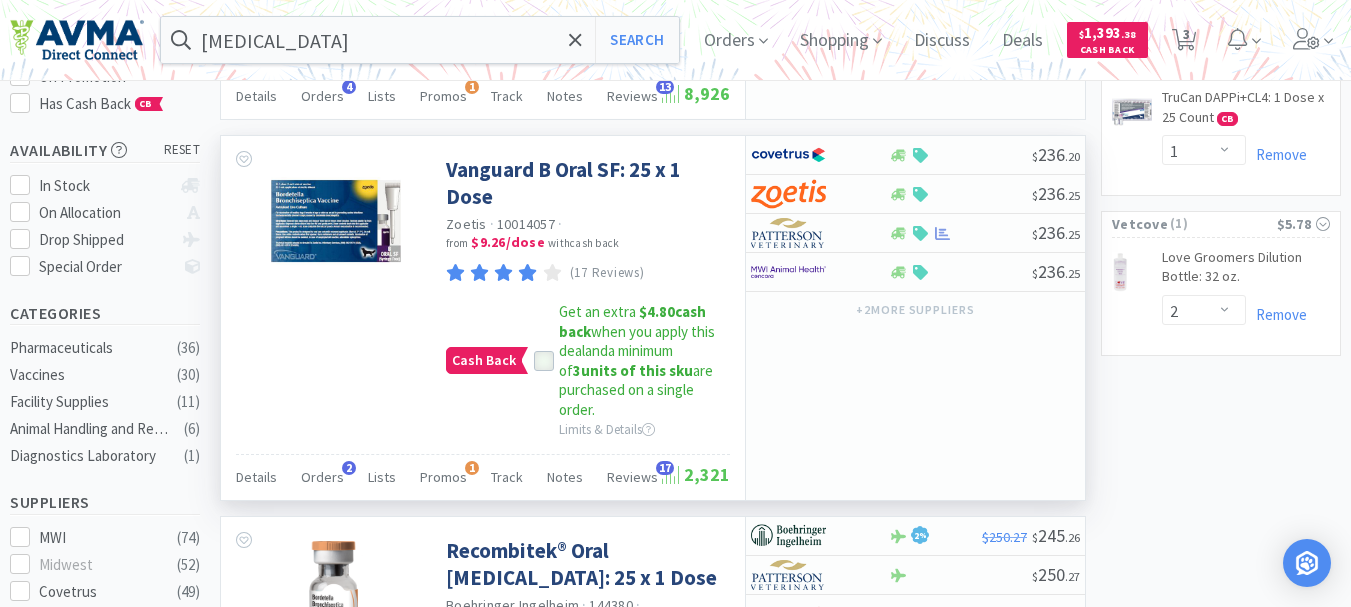 click 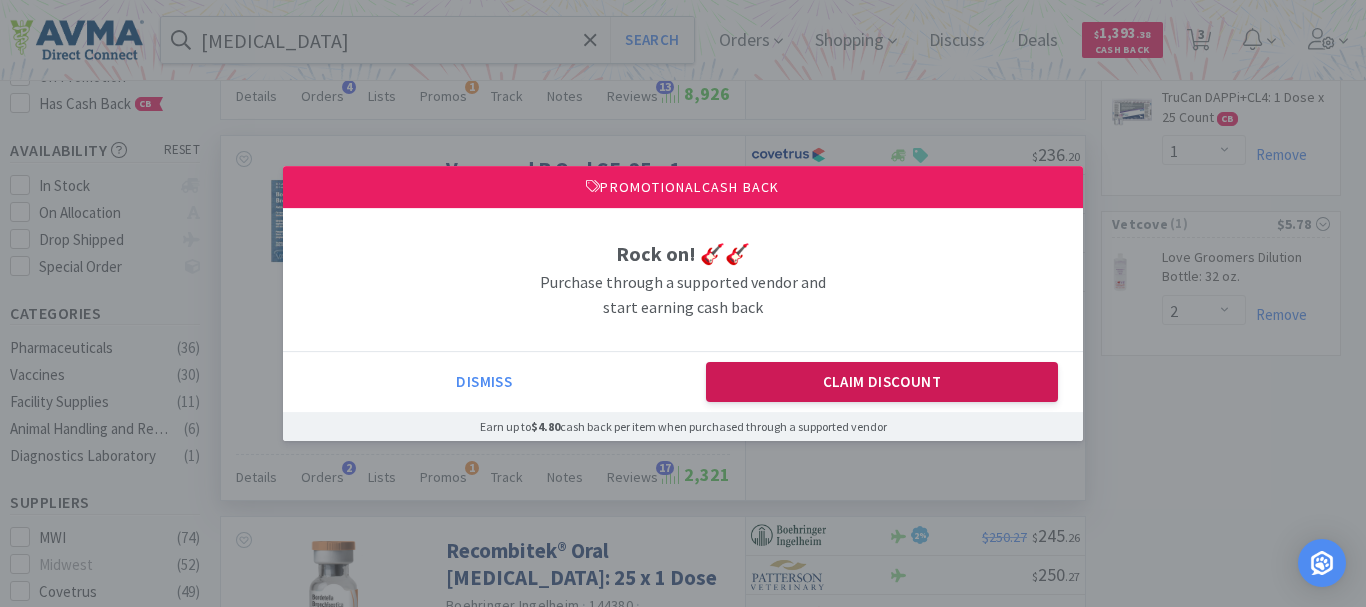 click on "Claim Discount" at bounding box center (882, 382) 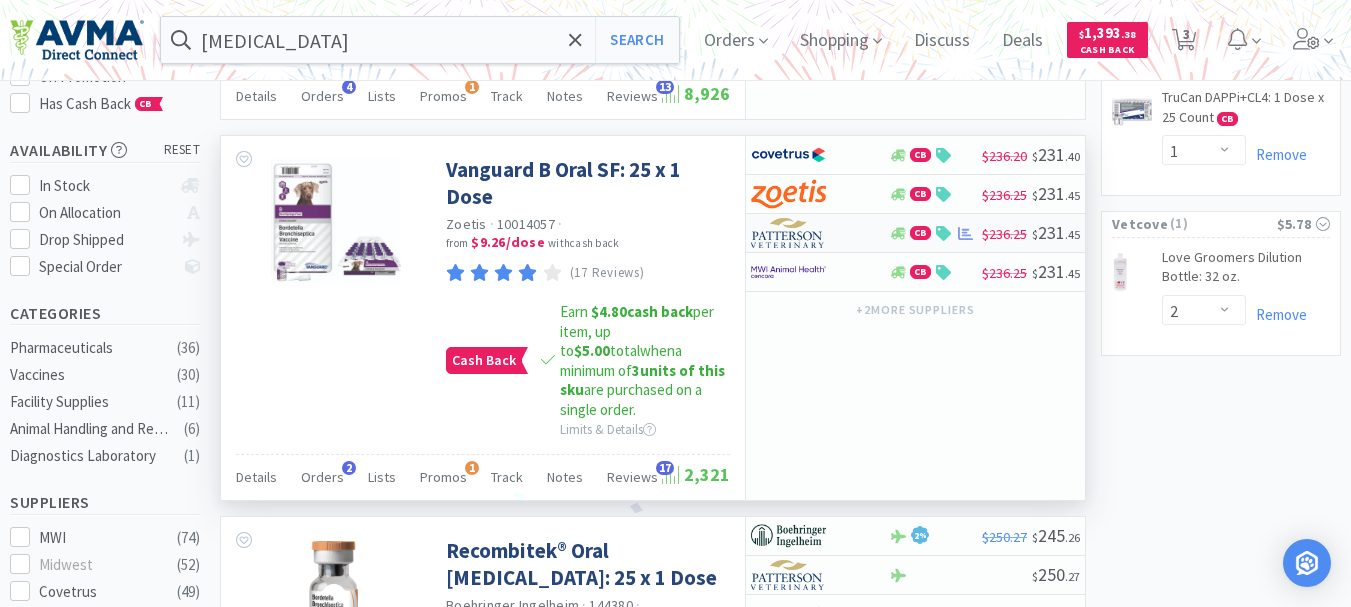 click at bounding box center (788, 233) 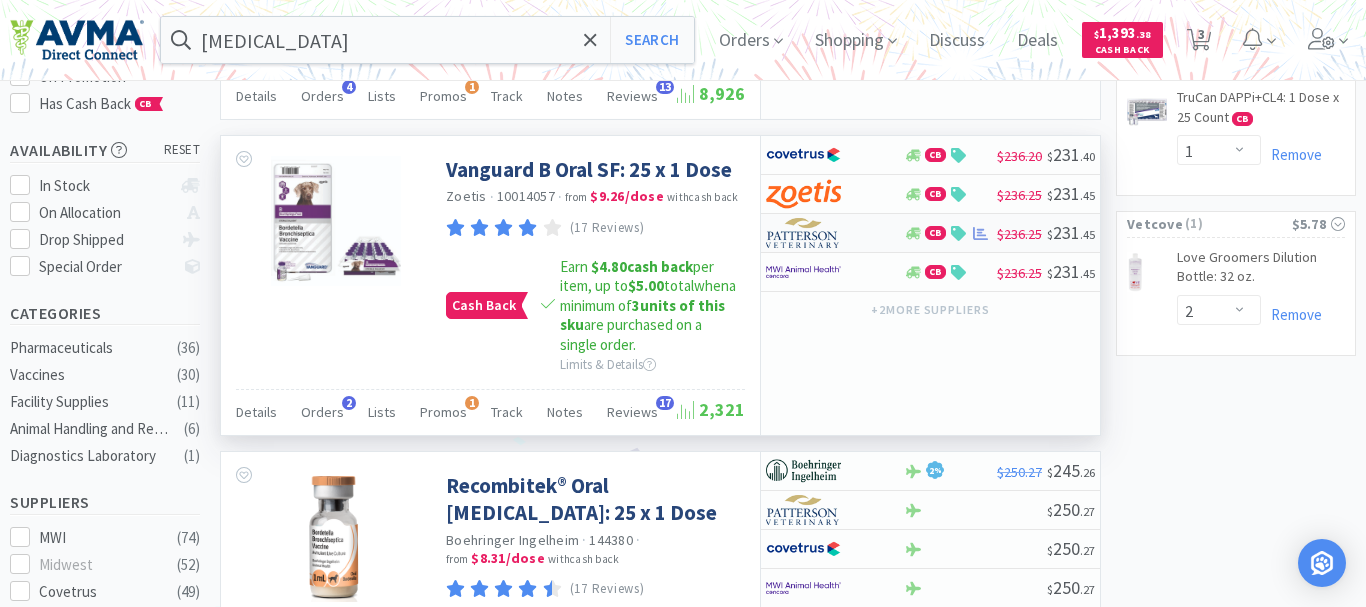 select on "1" 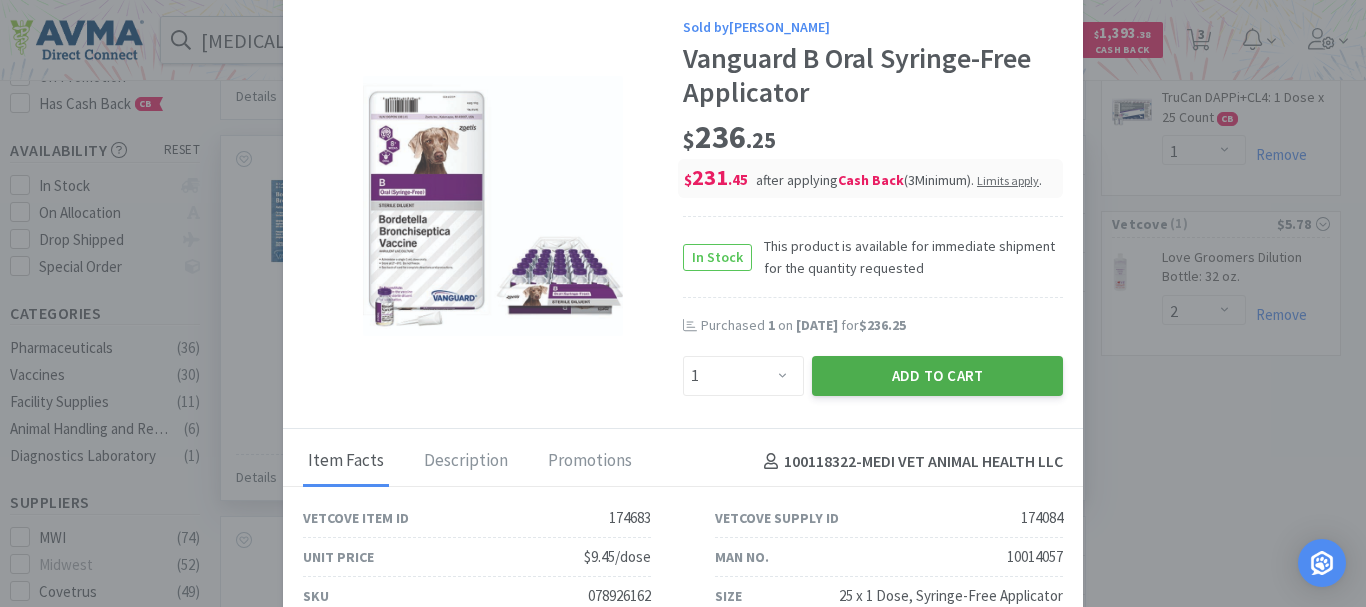 click on "Add to Cart" at bounding box center [937, 376] 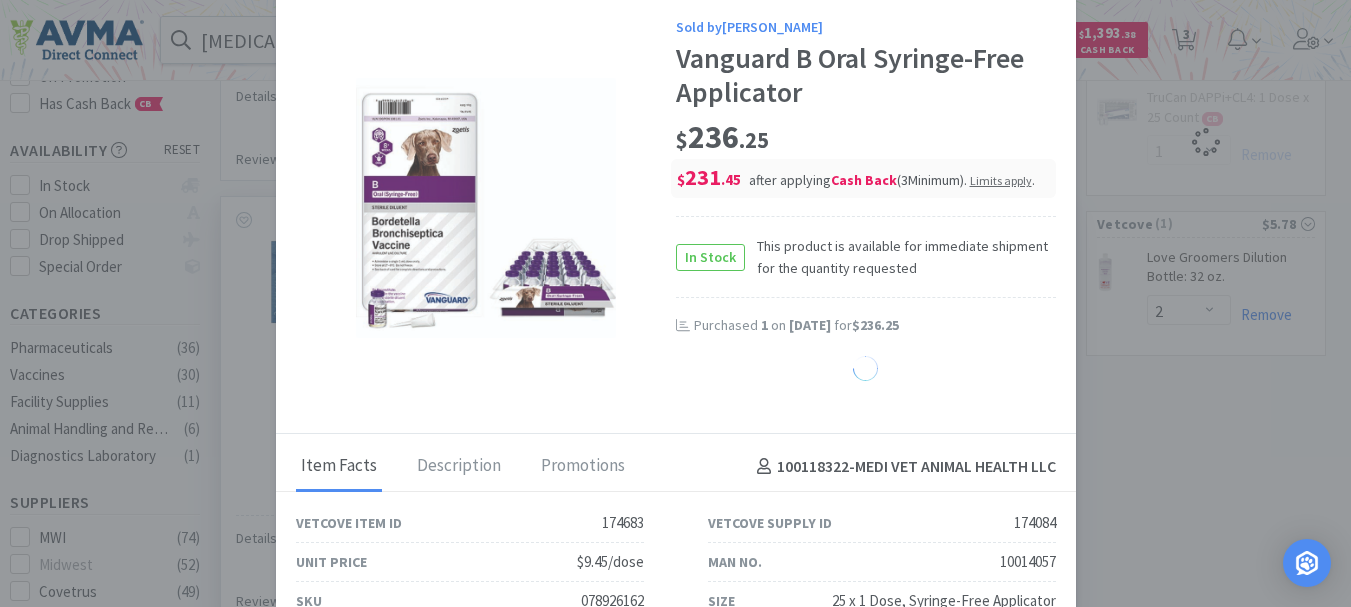 select on "1" 